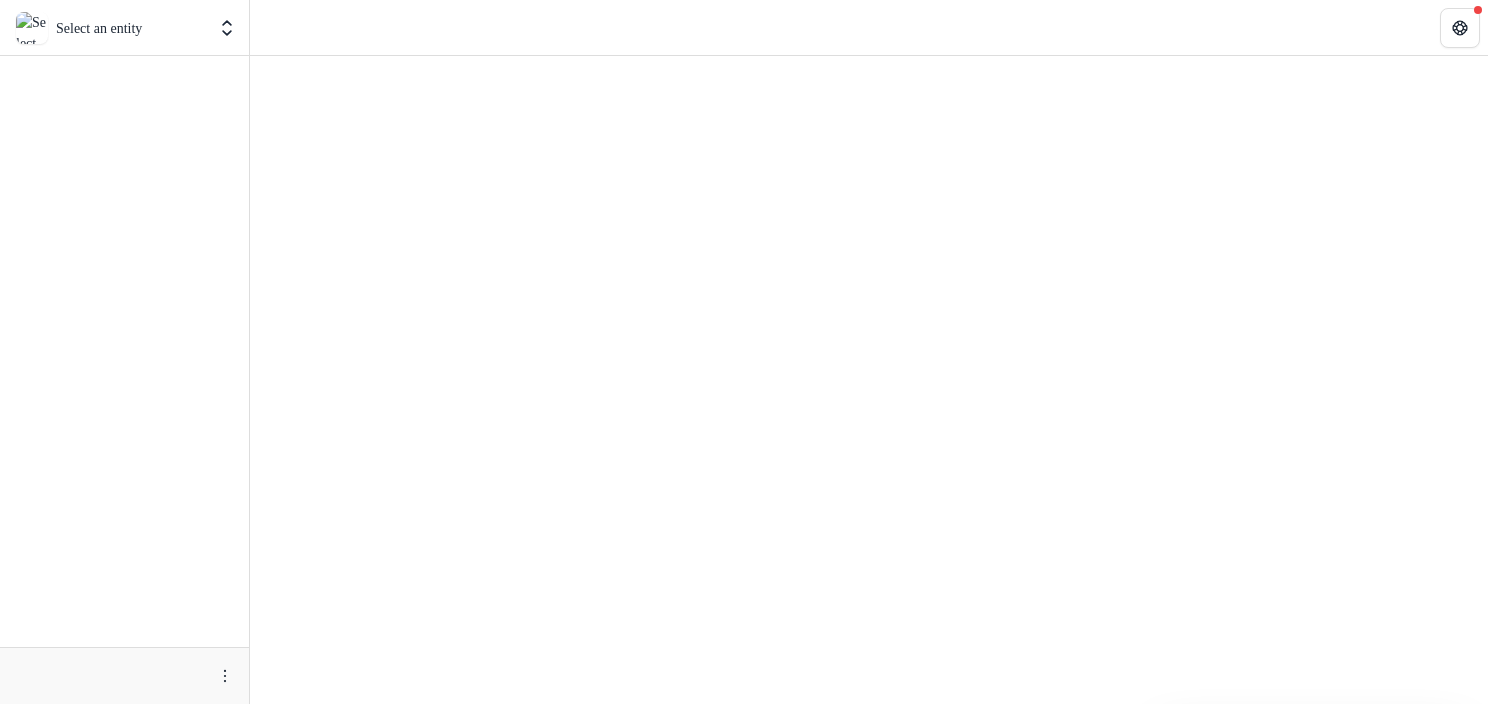 scroll, scrollTop: 0, scrollLeft: 0, axis: both 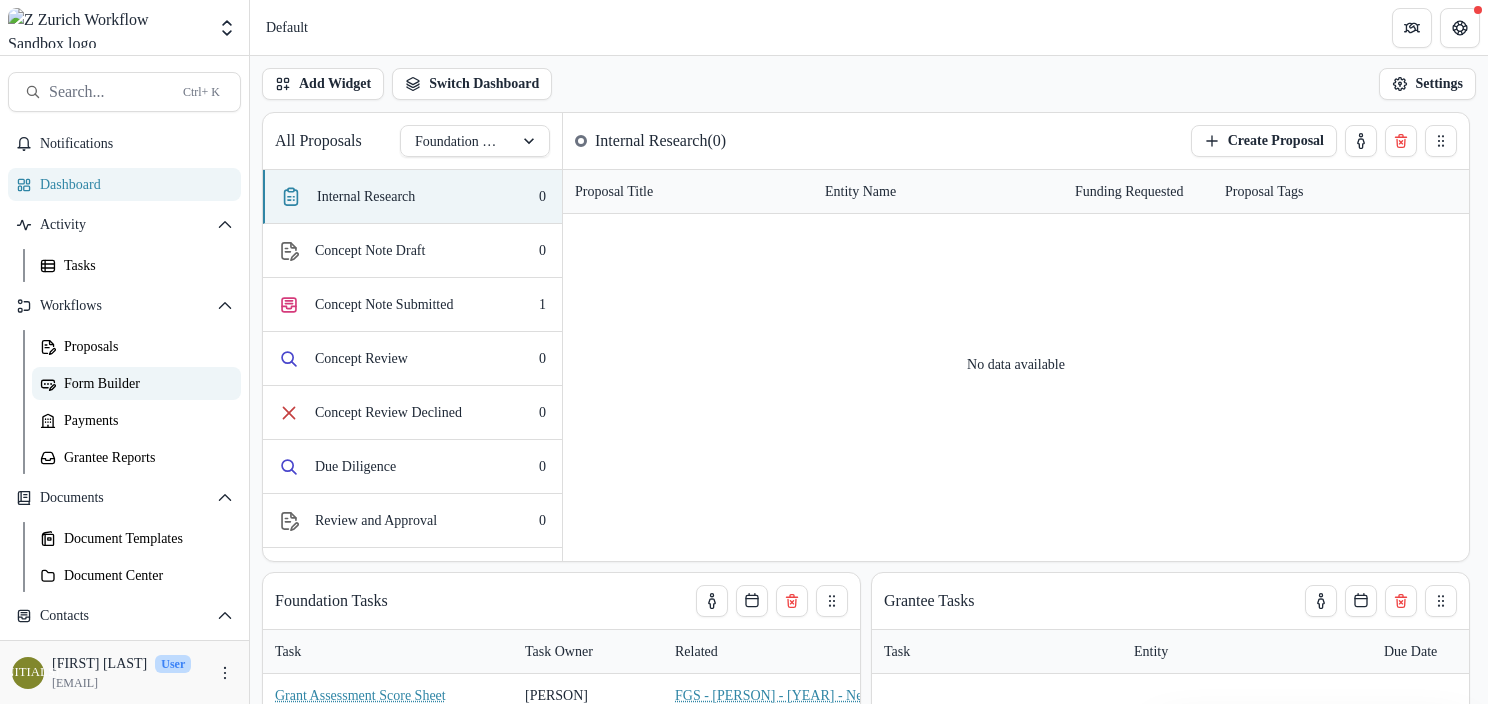click on "Form Builder" at bounding box center (144, 383) 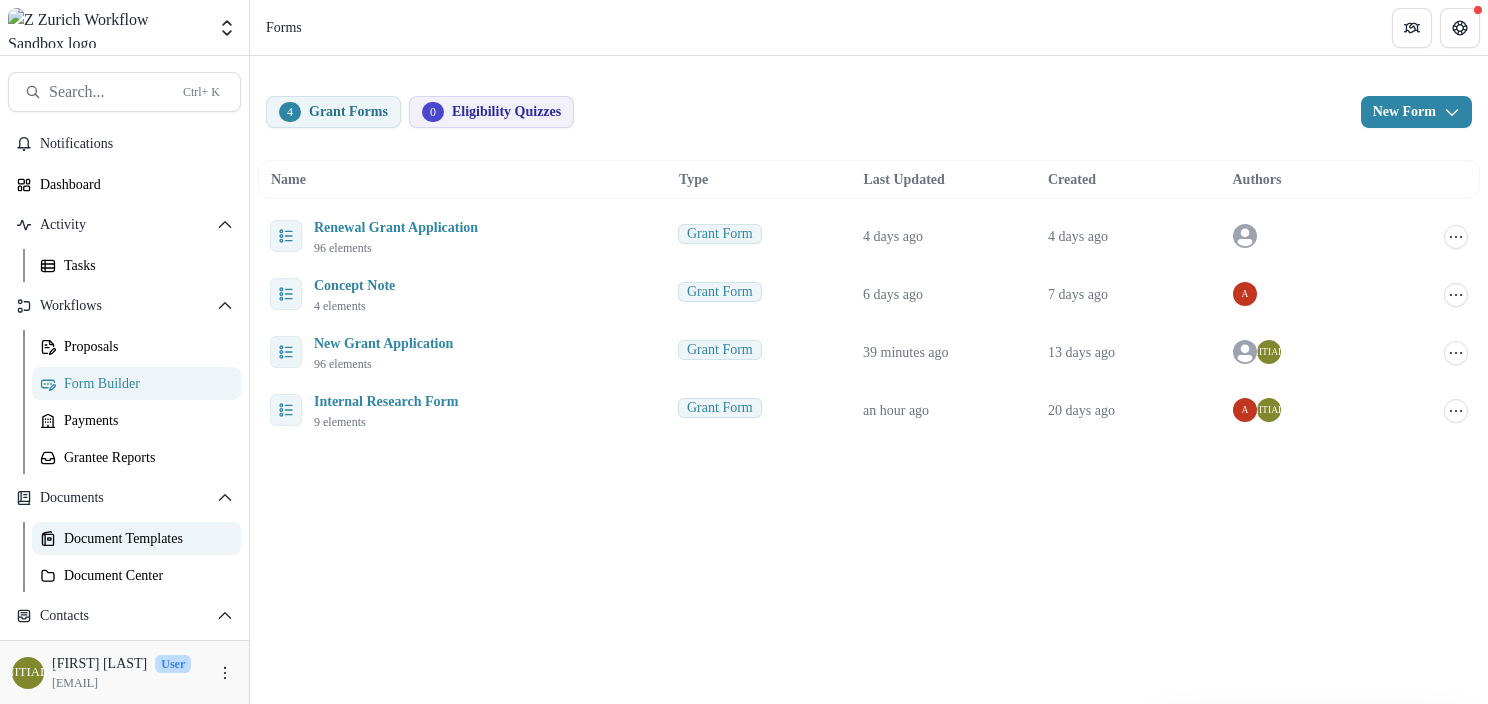 click on "Document Templates" at bounding box center [144, 538] 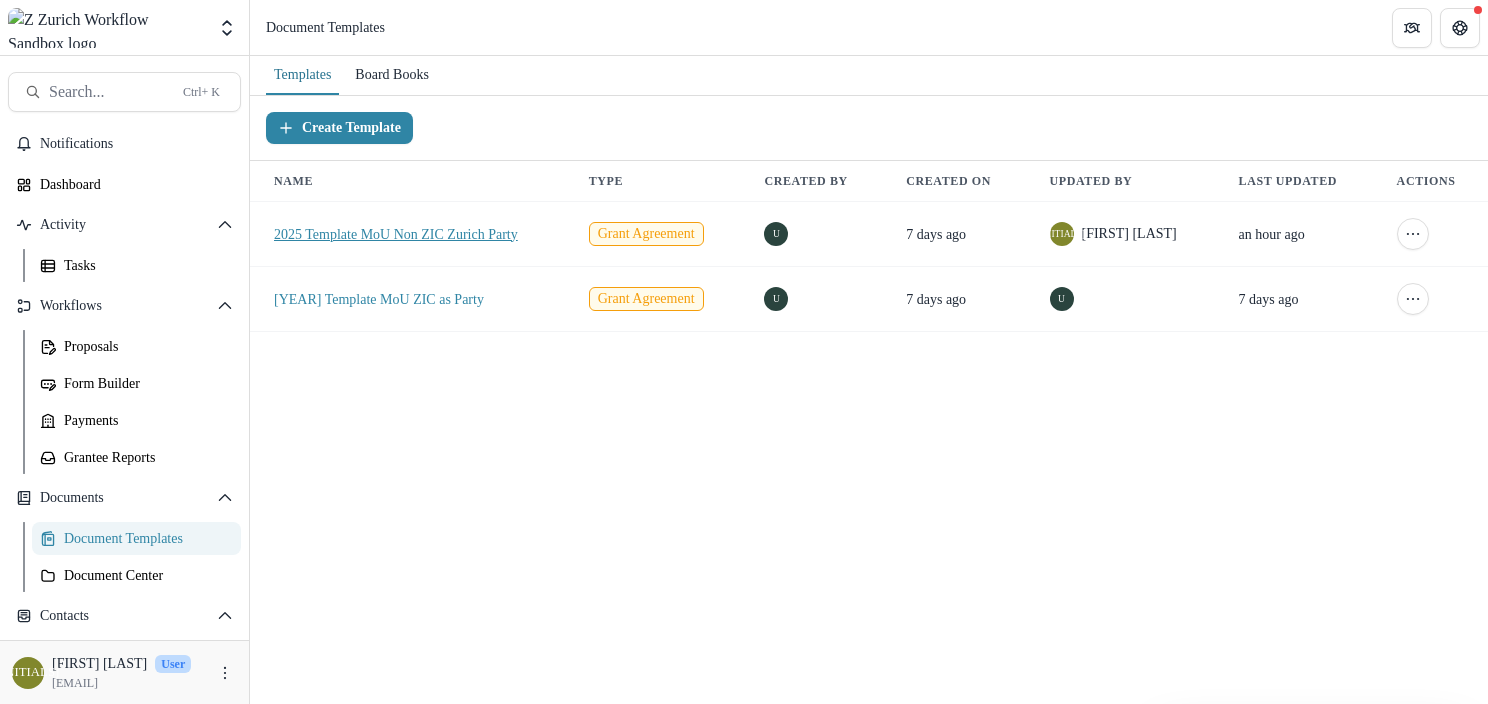 click on "2025 Template MoU Non ZIC Zurich Party" at bounding box center (396, 234) 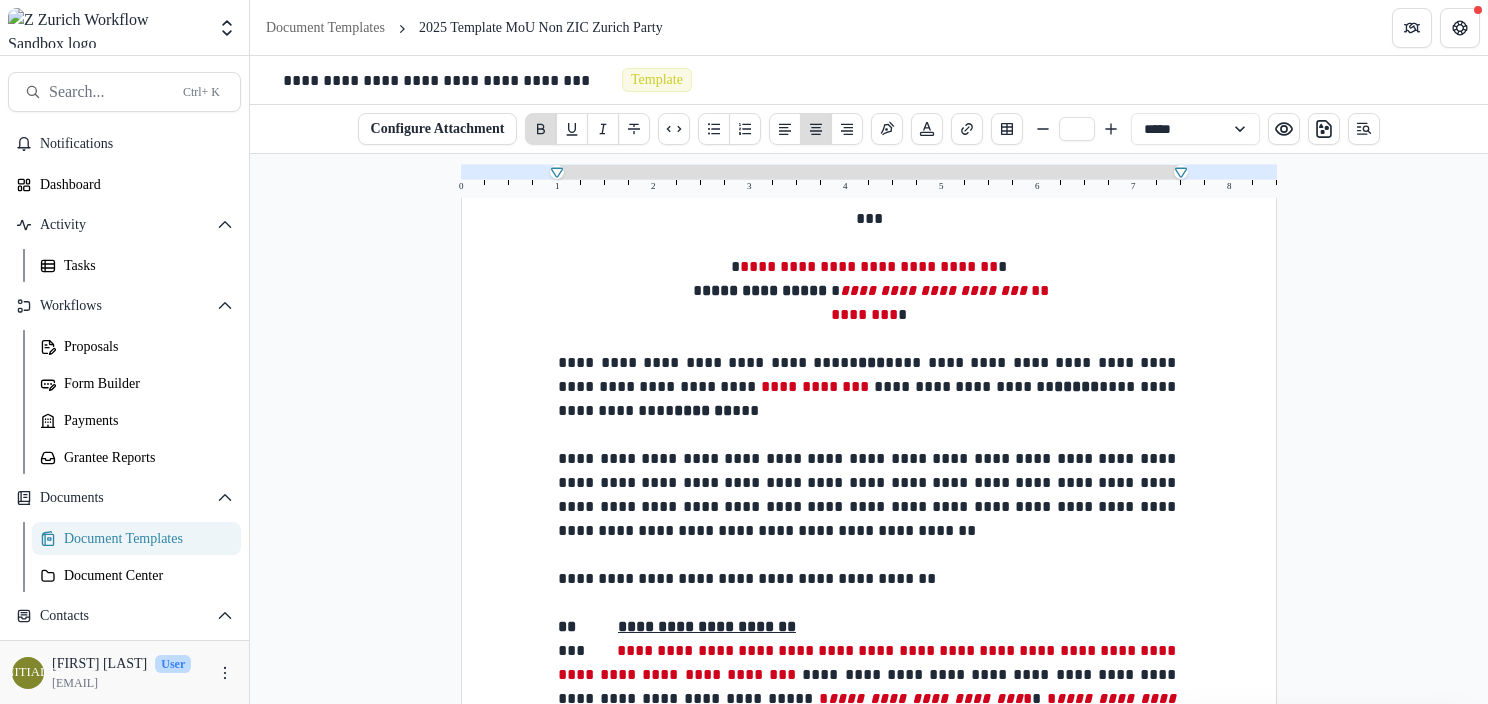 scroll, scrollTop: 422, scrollLeft: 0, axis: vertical 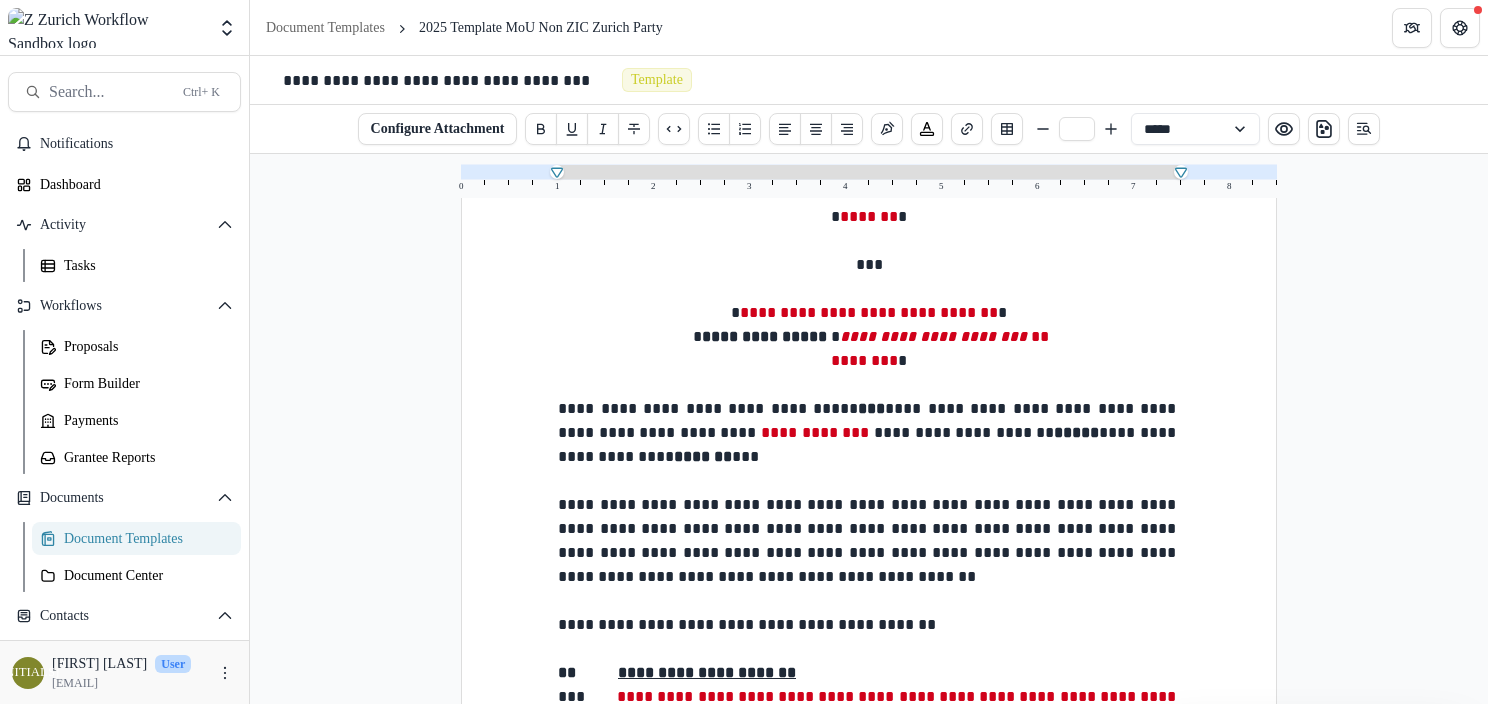 click at bounding box center (869, 481) 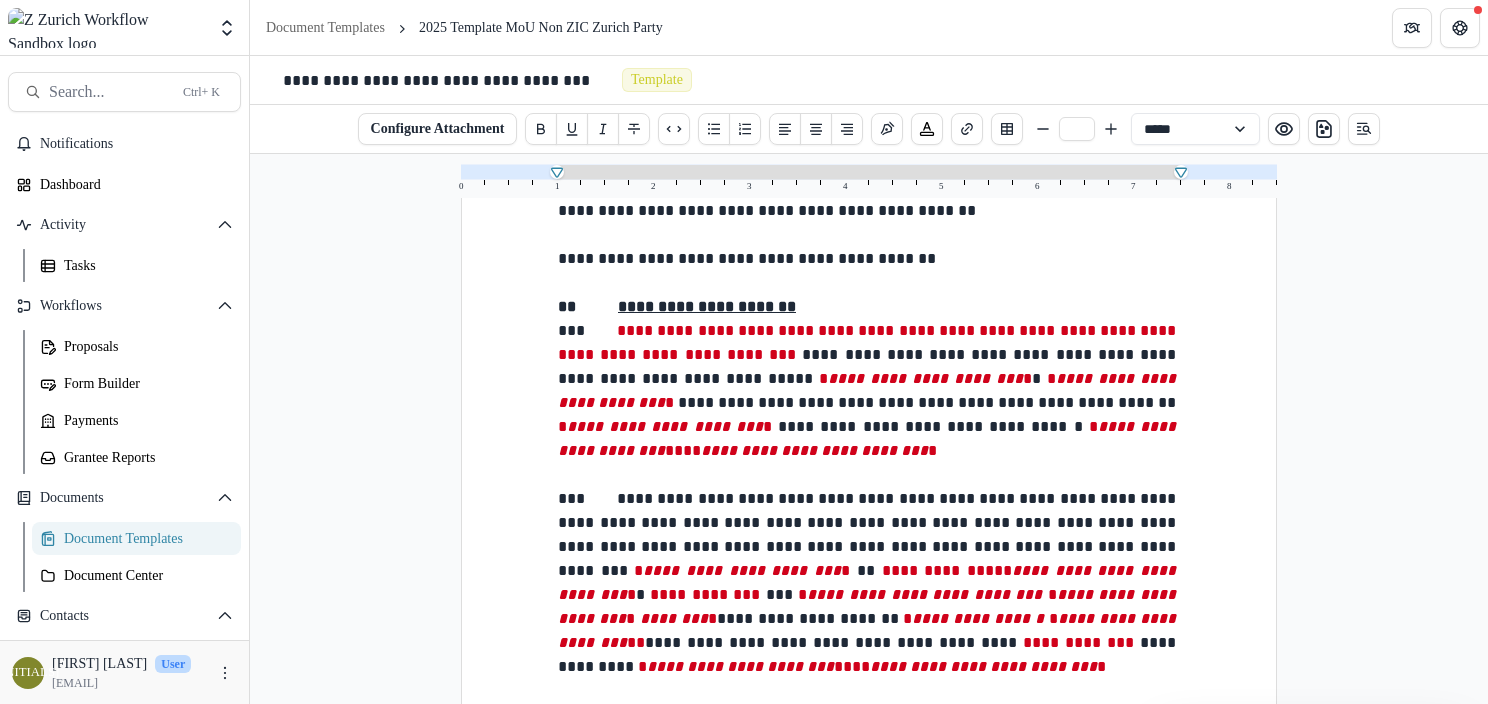 scroll, scrollTop: 788, scrollLeft: 0, axis: vertical 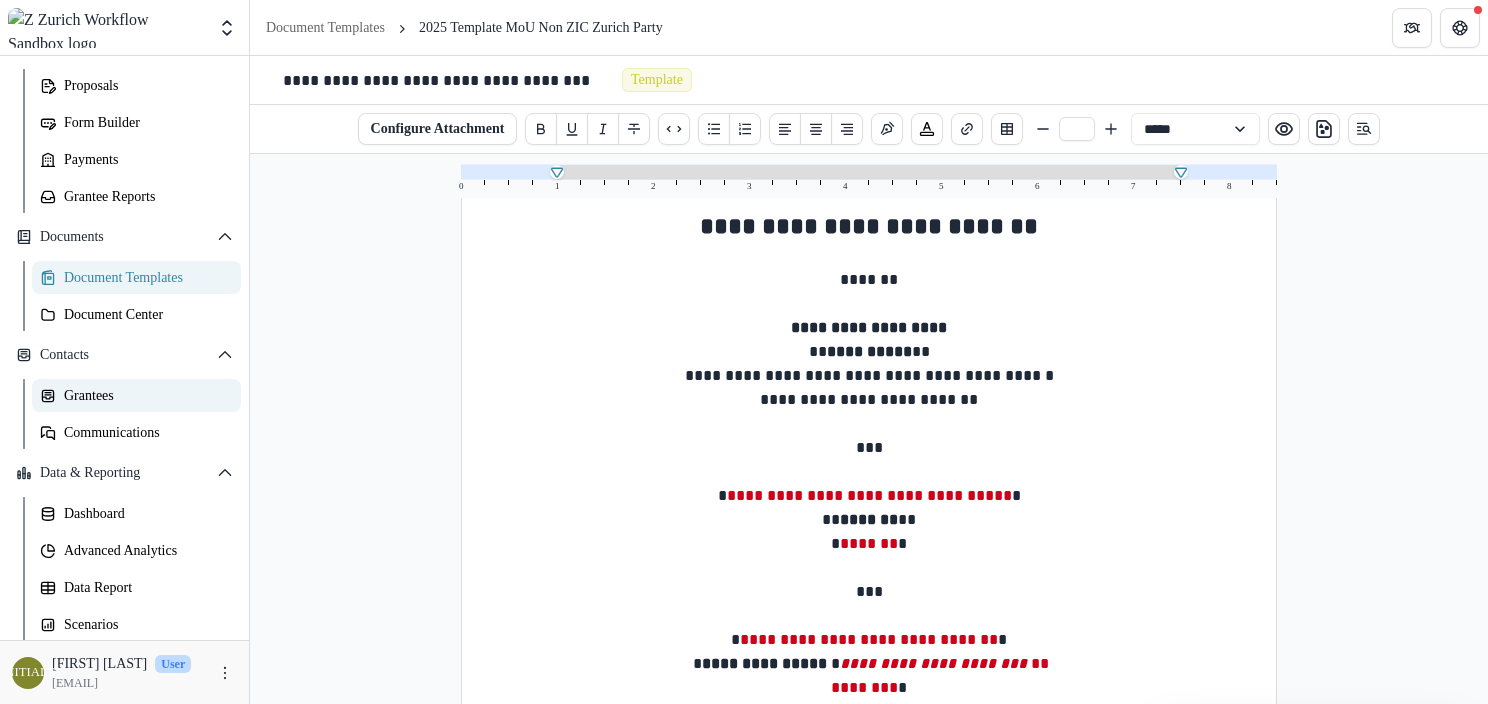 click on "Grantees" at bounding box center (144, 395) 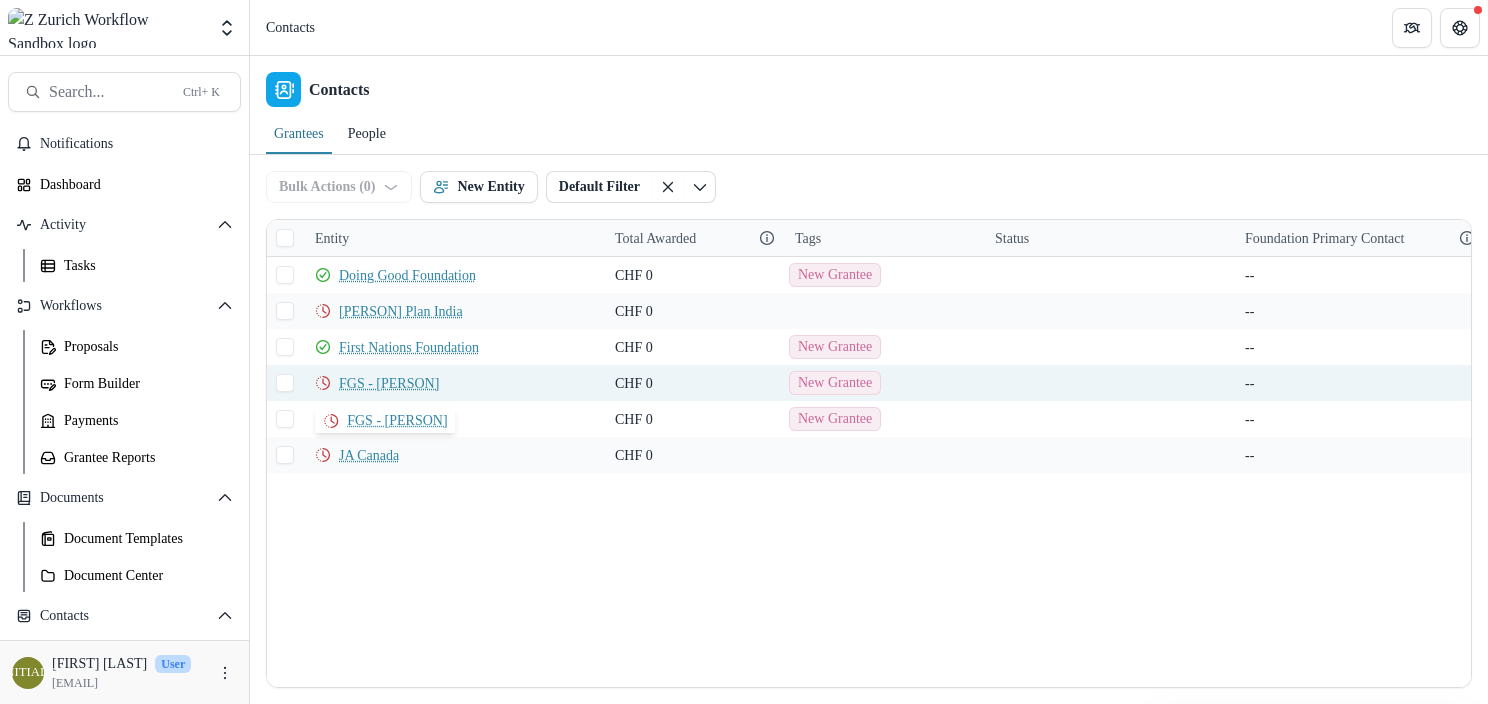 click on "FGS - [PERSON]" at bounding box center (389, 383) 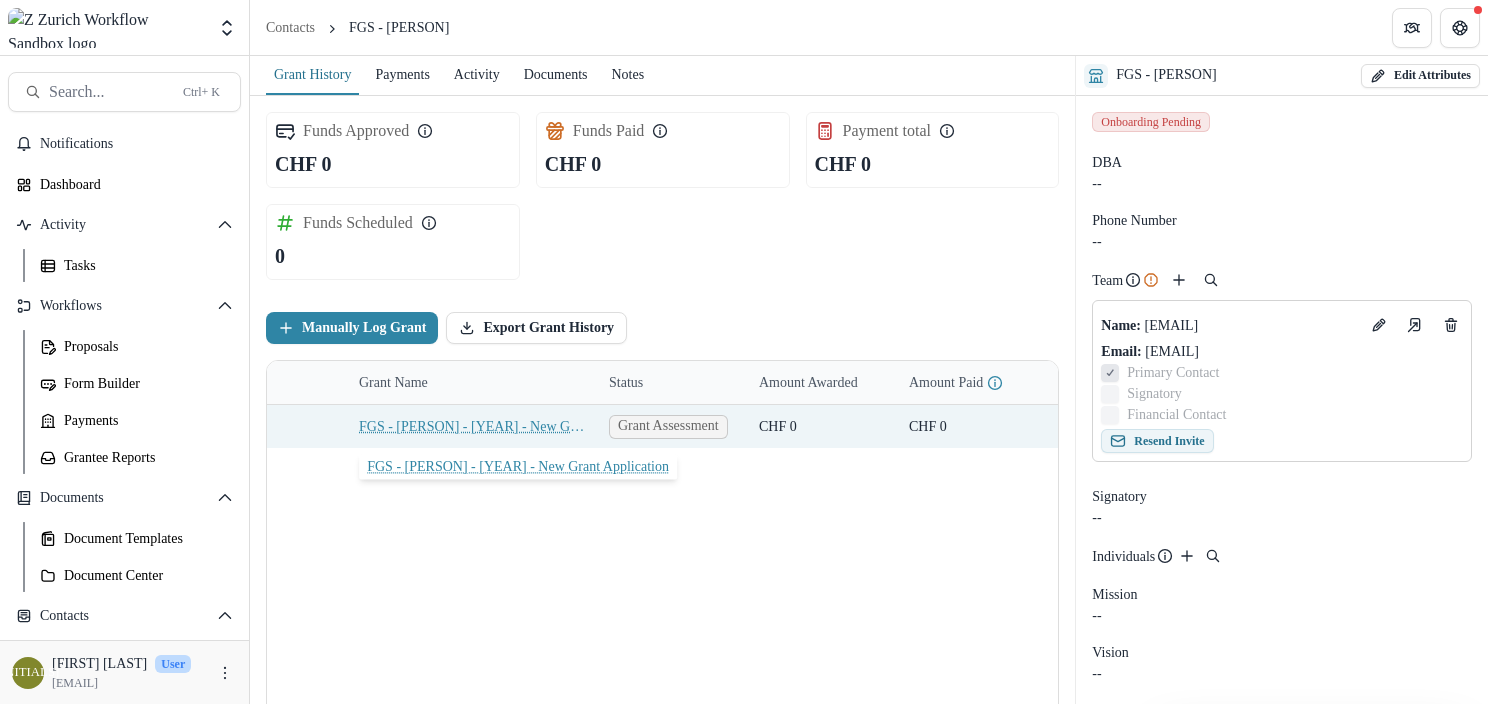 click on "FGS - [PERSON] - [YEAR] - New Grant Application" at bounding box center (472, 426) 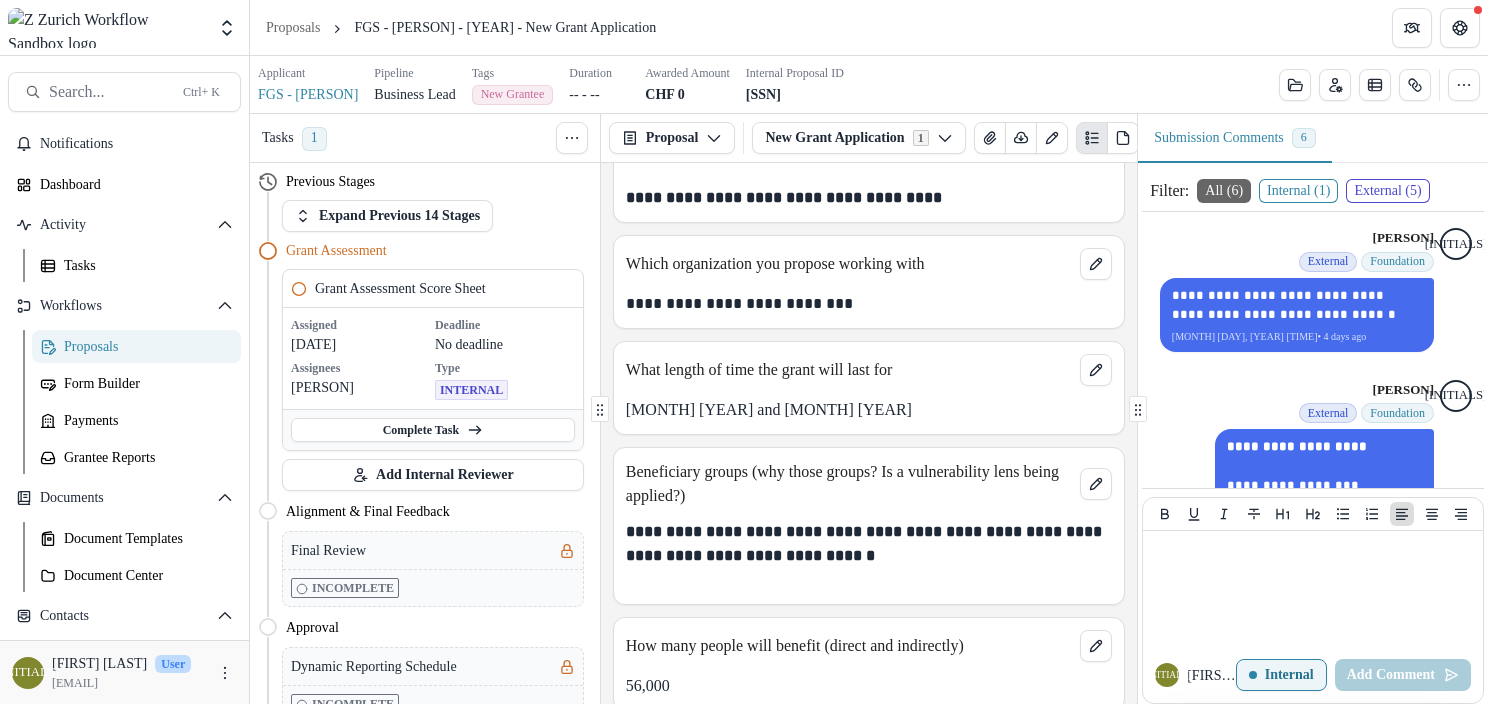 scroll, scrollTop: 1664, scrollLeft: 0, axis: vertical 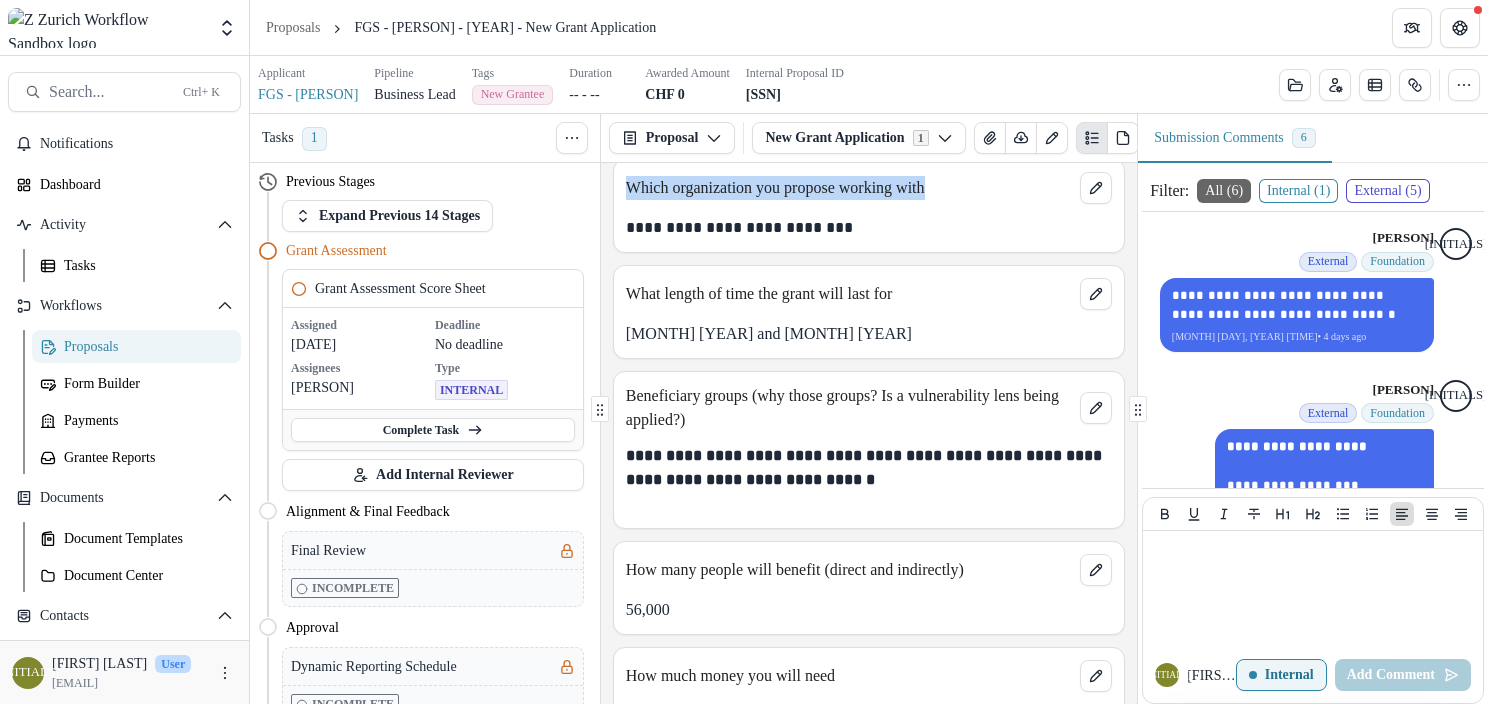 drag, startPoint x: 625, startPoint y: 286, endPoint x: 973, endPoint y: 302, distance: 348.3676 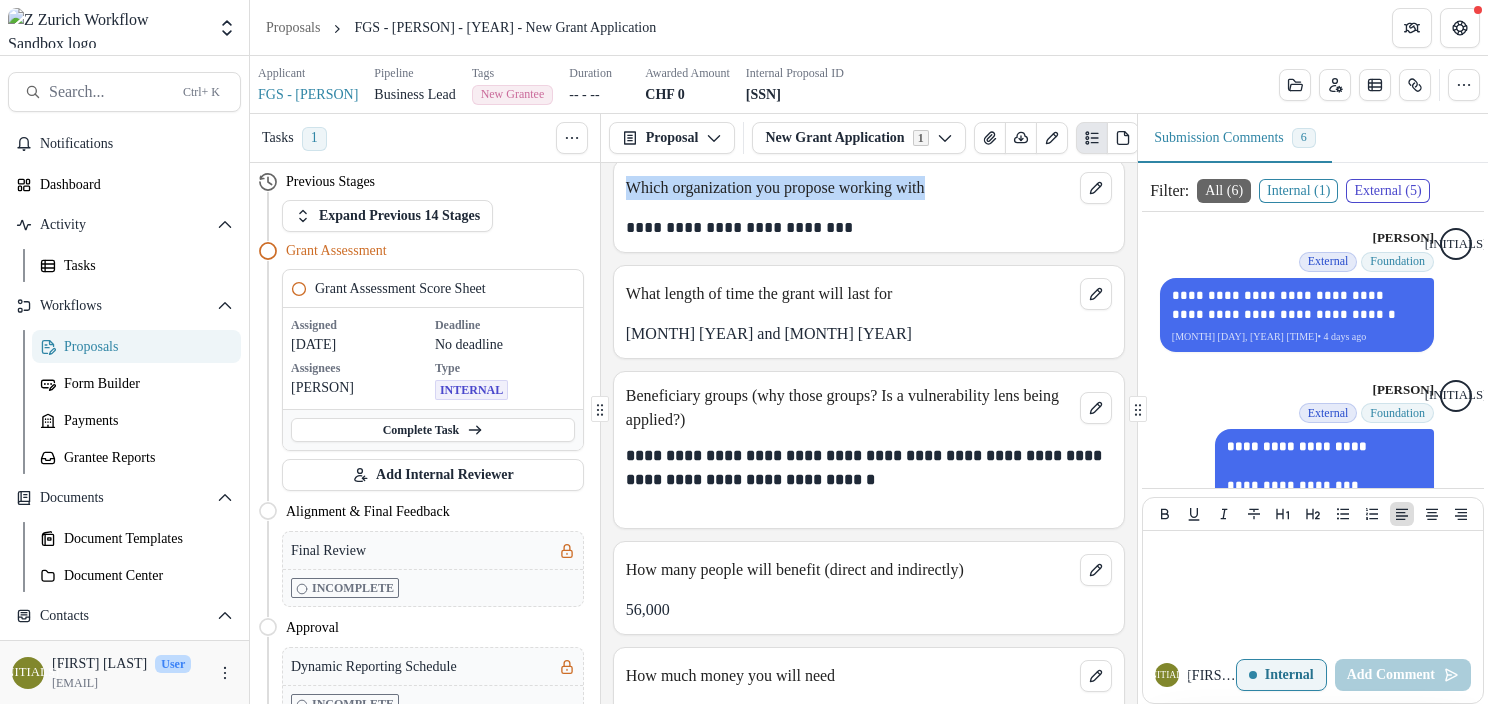 click on "Which organization you propose working with" at bounding box center (869, 182) 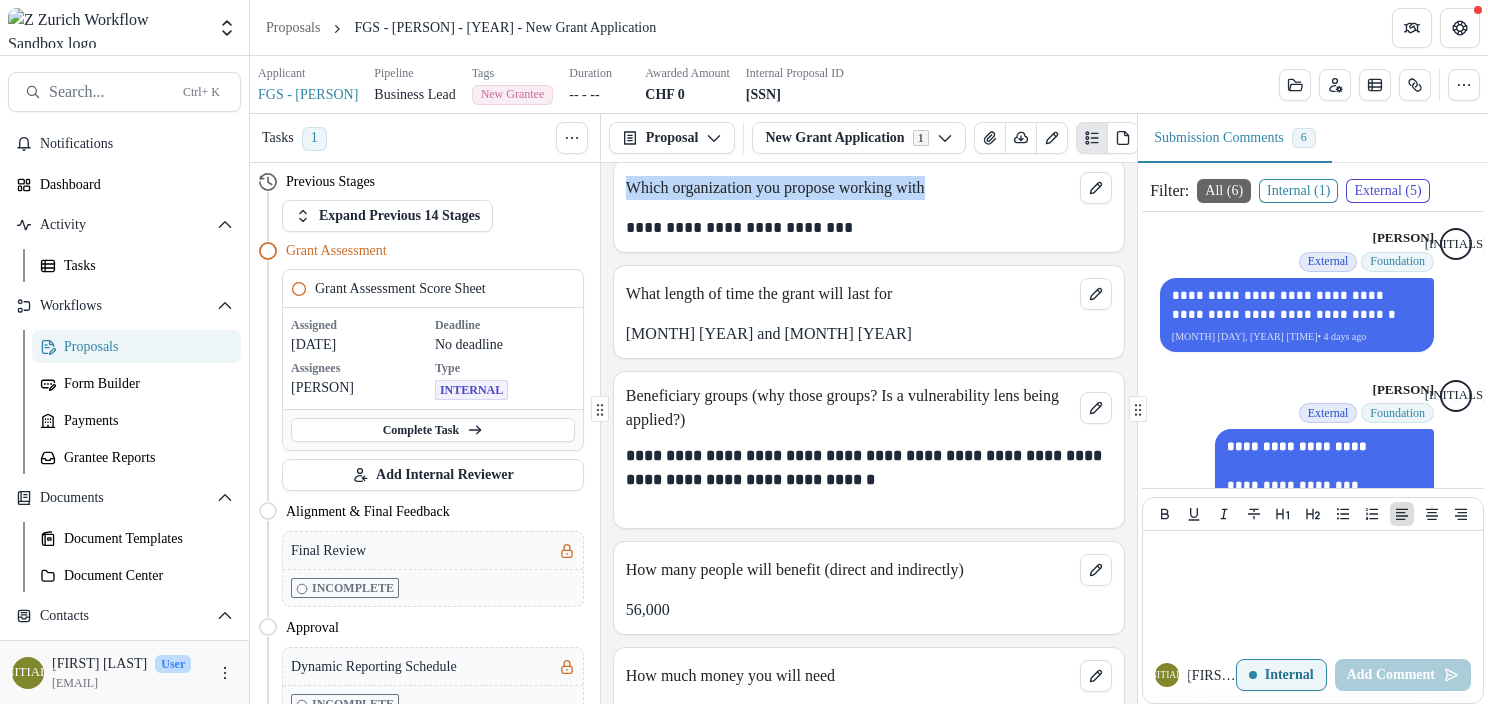 copy on "Which organization you propose working with" 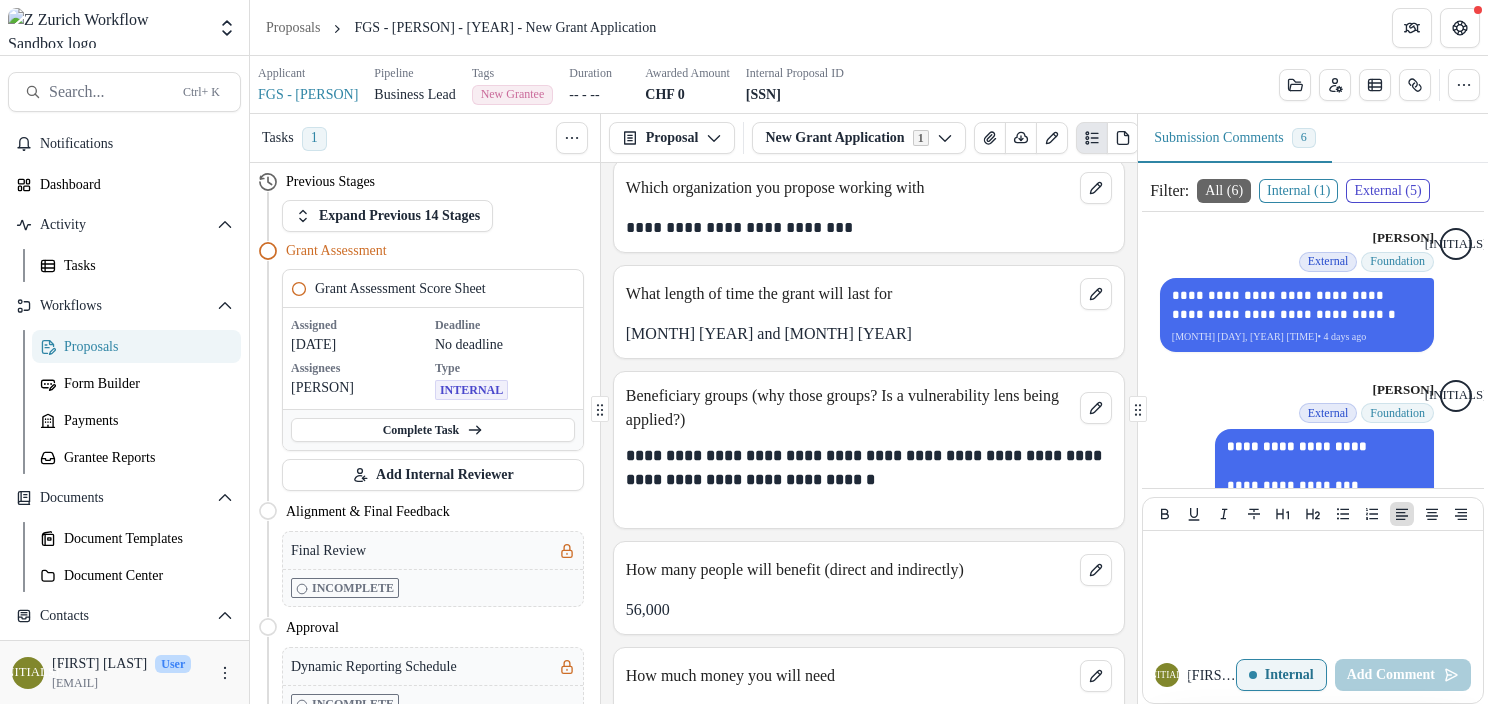 click on "FGS - [PERSON] - [YEAR] - New Grant Application" at bounding box center (869, 27) 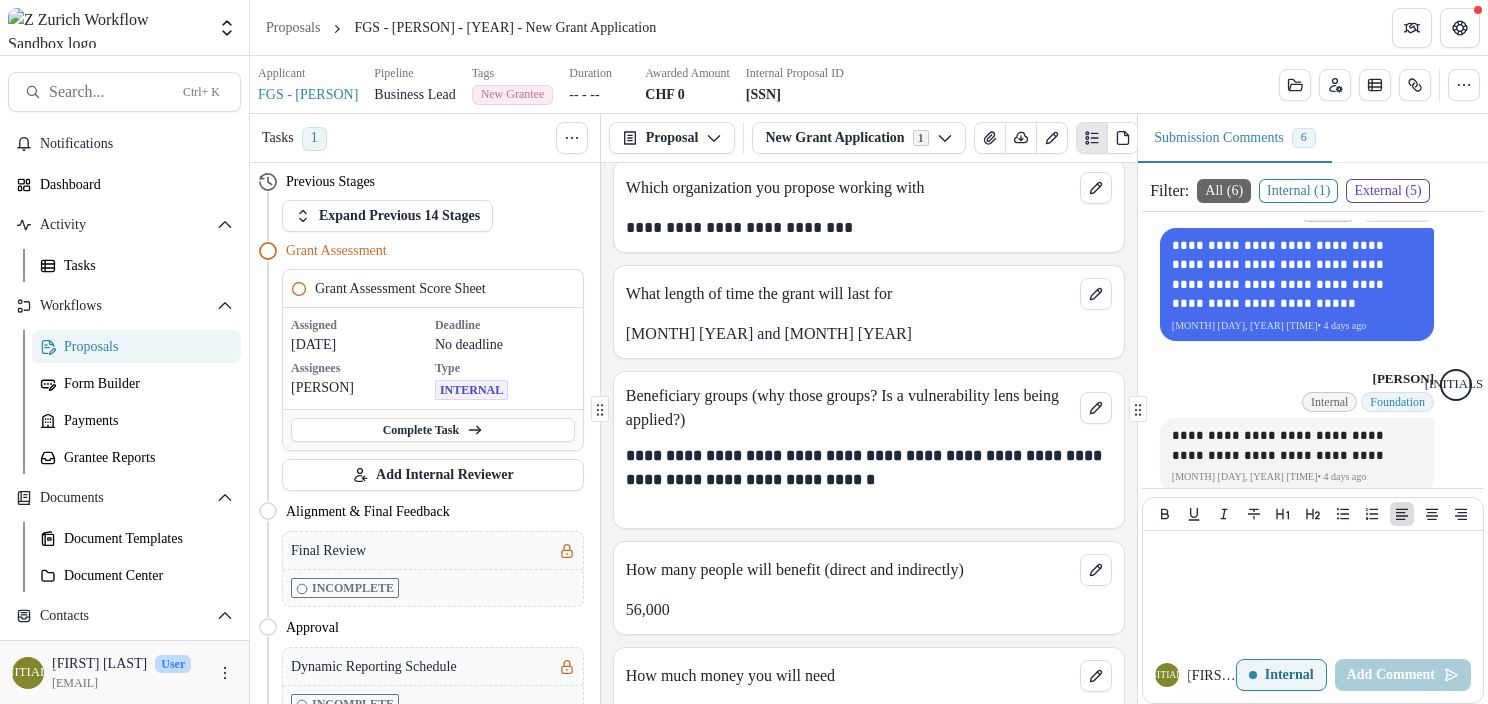 scroll, scrollTop: 796, scrollLeft: 0, axis: vertical 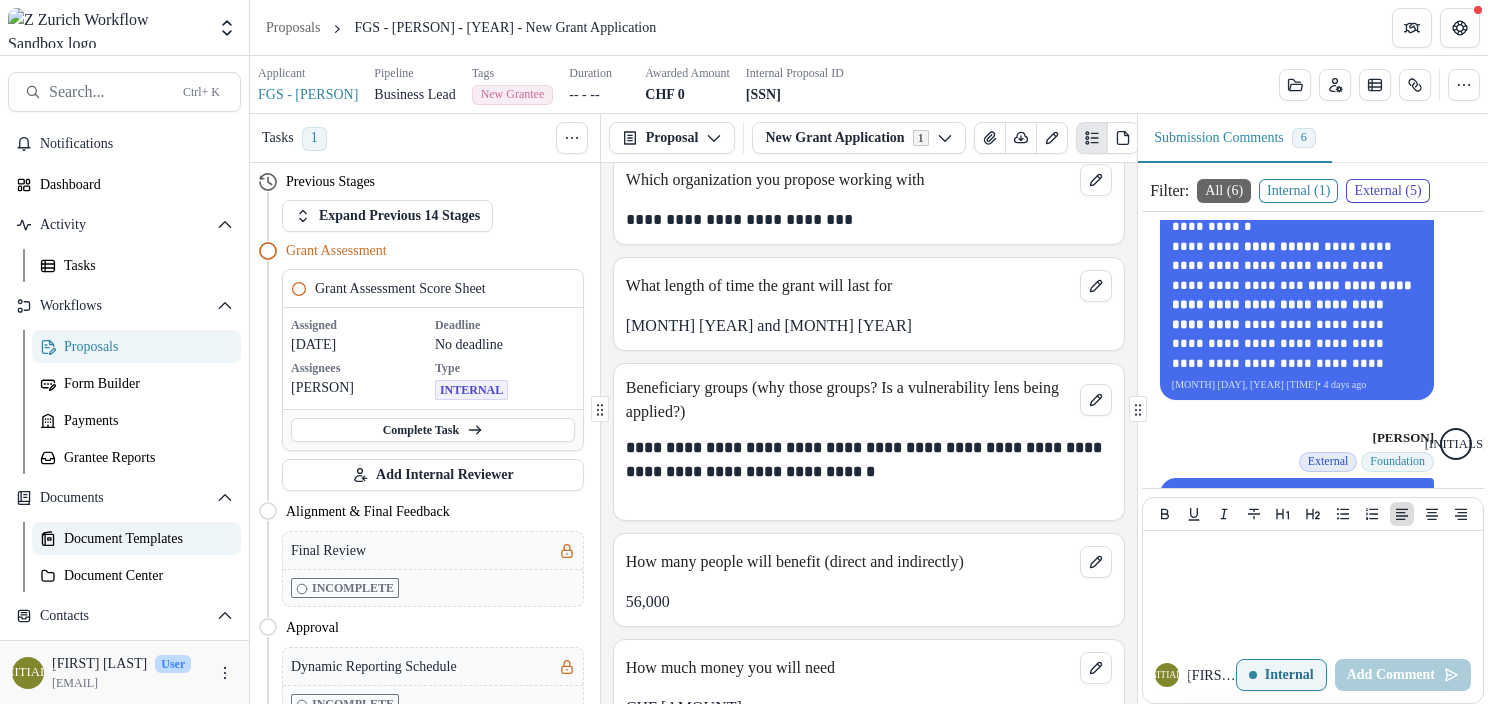 click on "Document Templates" at bounding box center [144, 538] 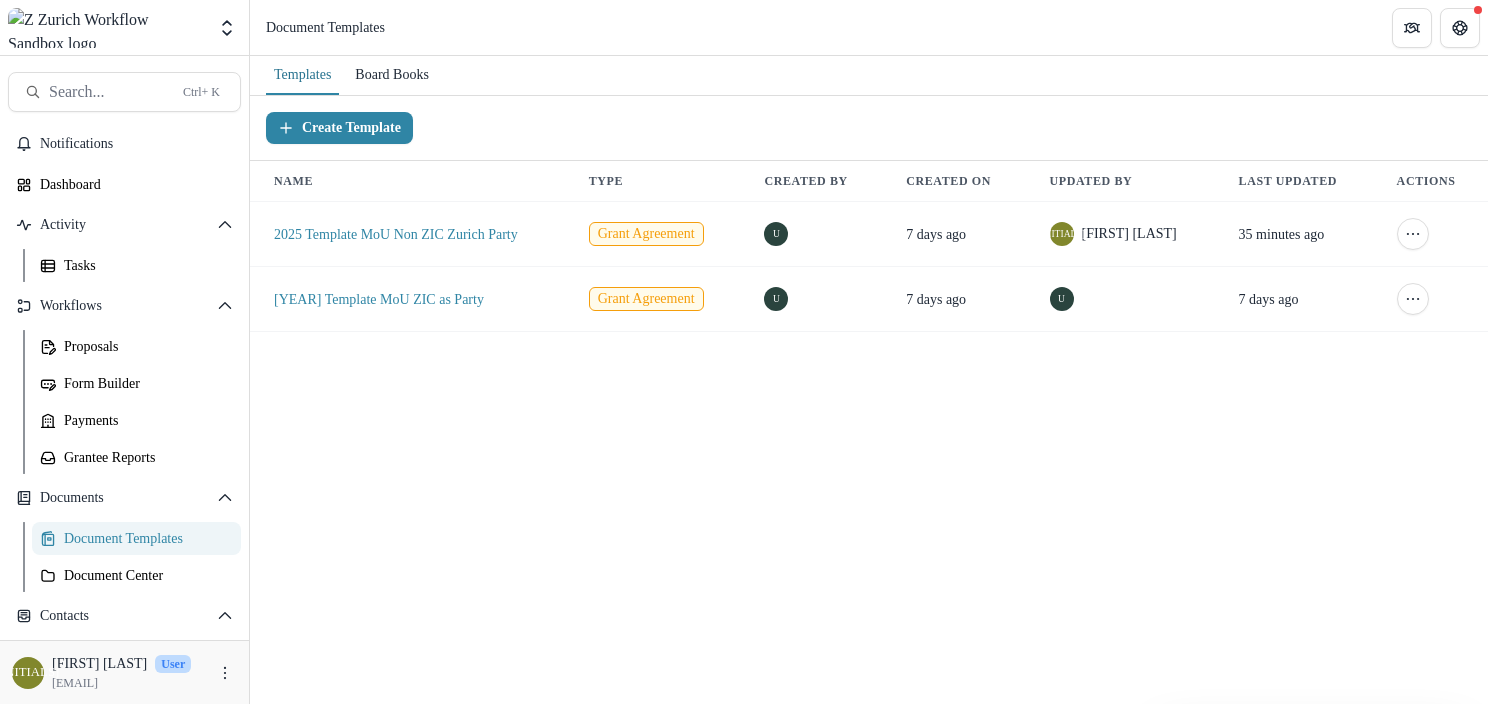 click on "Create Template Name Type Created By Created On Updated By Last Updated Actions [YEAR] Template MoU Non ZIC Zurich Party Grant Agreement U 7 days ago [INITIALS] [FIRST] [LAST] 35 minutes ago Create Board Book Delete Template [YEAR] Template MoU ZIC as Party Grant Agreement U 7 days ago U 7 days ago Create Board Book Delete Template" at bounding box center [869, 400] 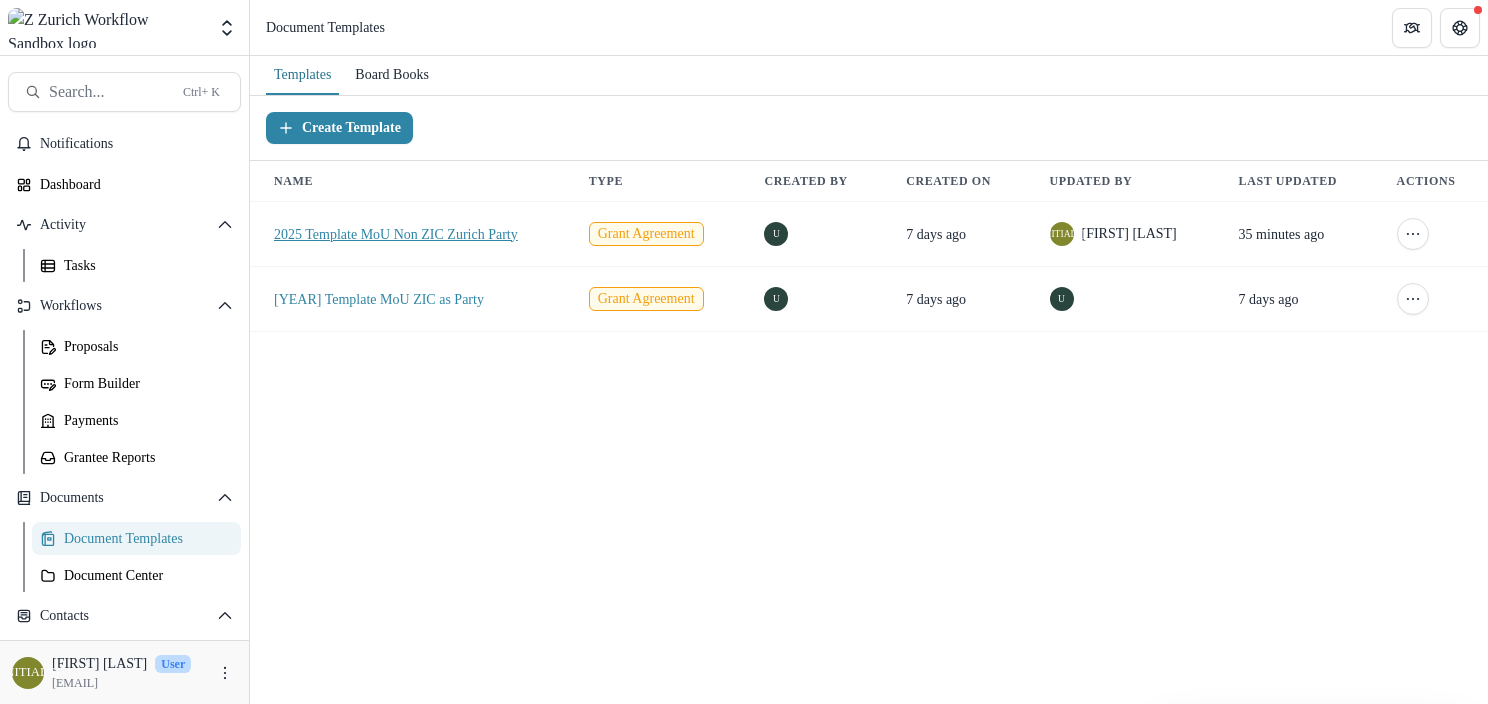 click on "2025 Template MoU Non ZIC Zurich Party" at bounding box center (396, 234) 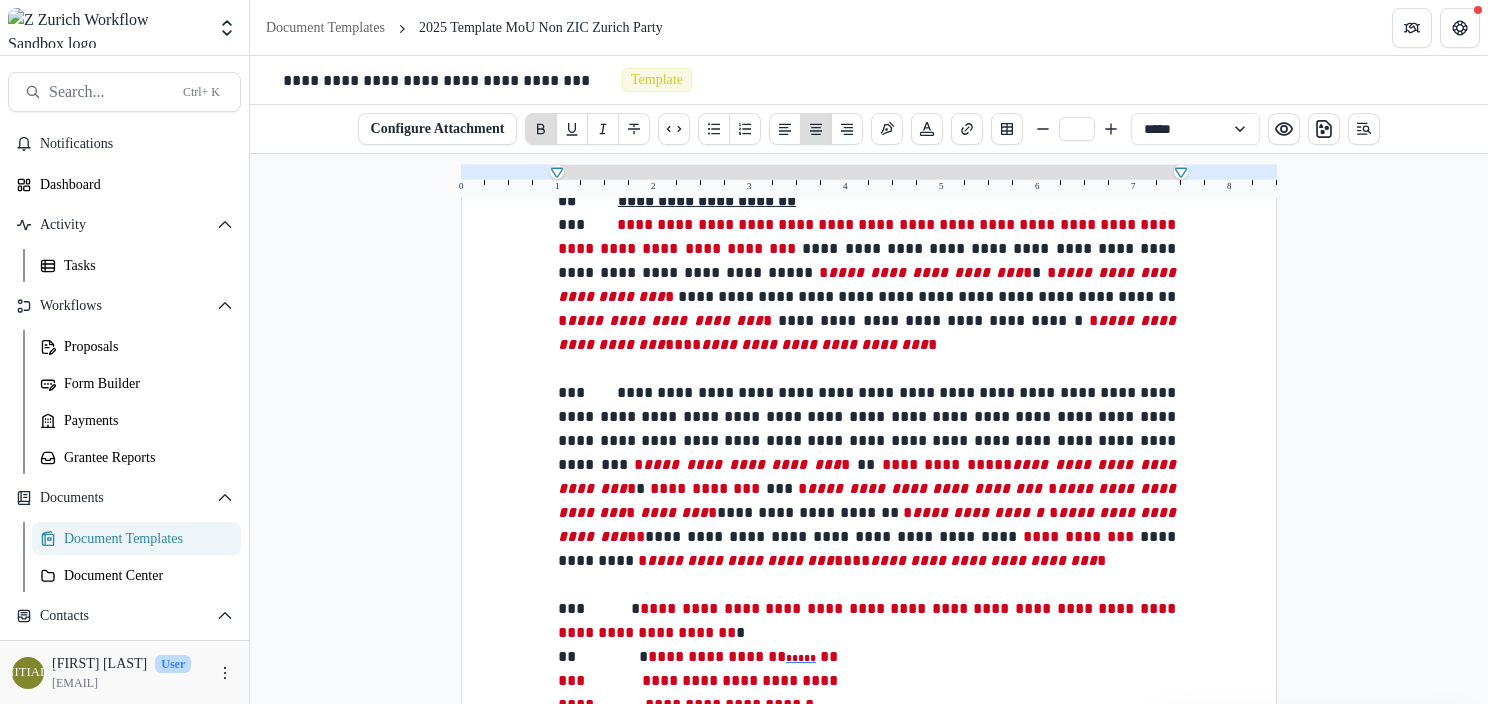 scroll, scrollTop: 892, scrollLeft: 0, axis: vertical 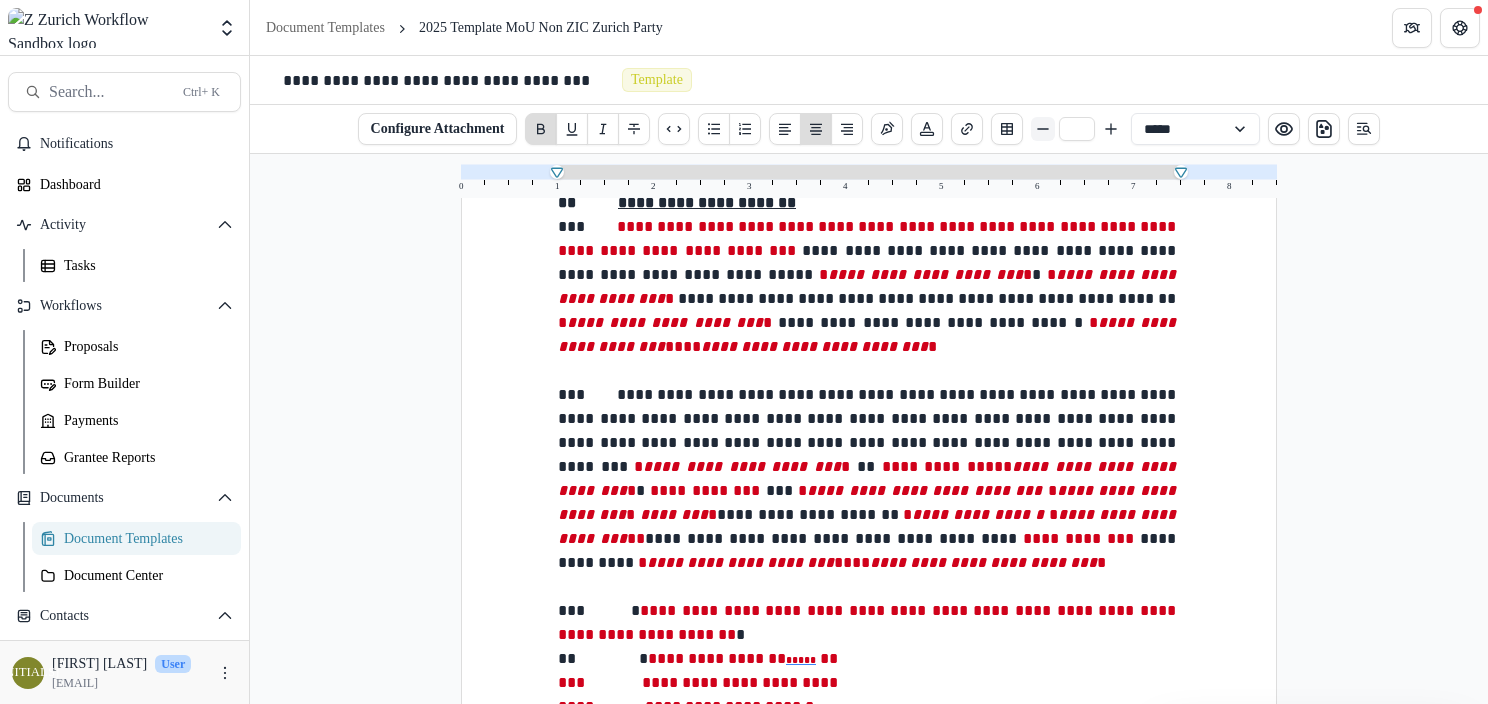 click at bounding box center (1043, 129) 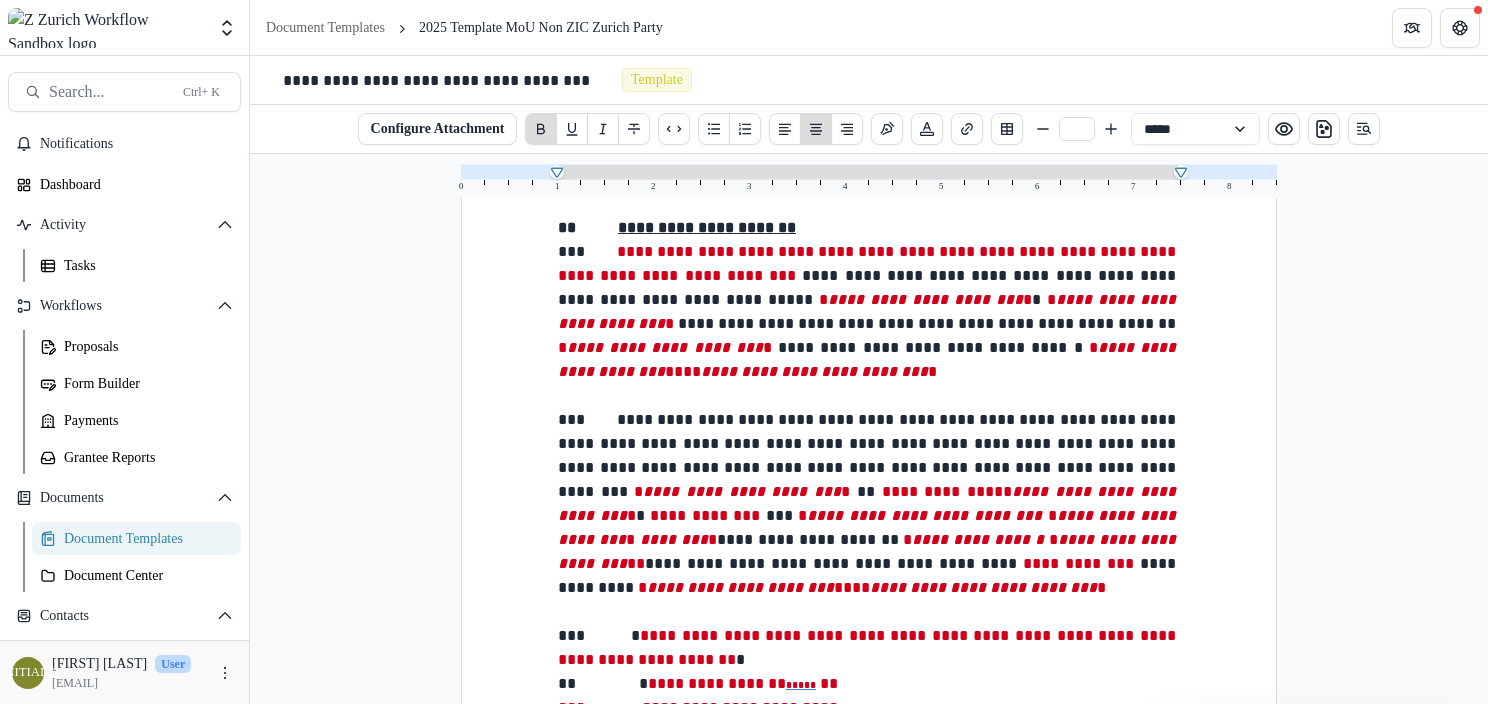 scroll, scrollTop: 868, scrollLeft: 0, axis: vertical 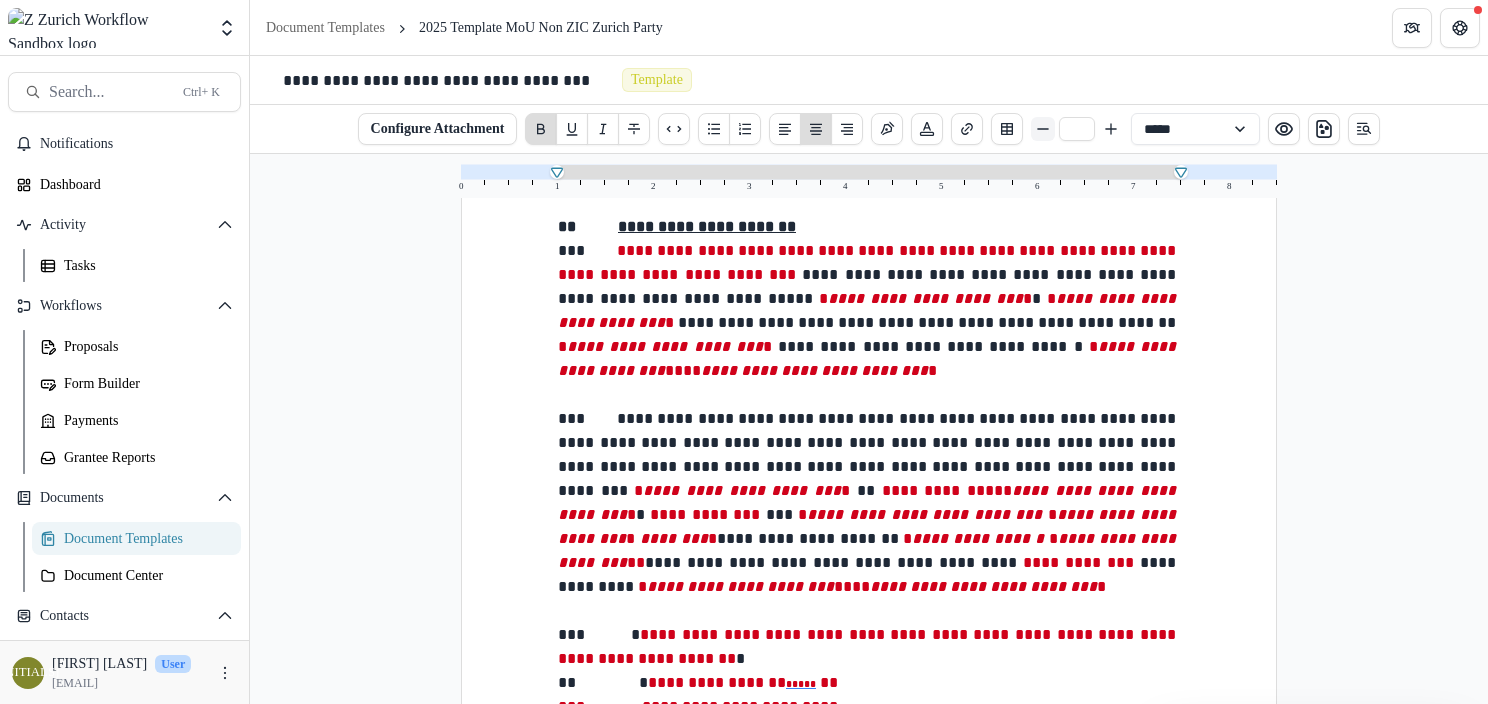 click at bounding box center [1043, 129] 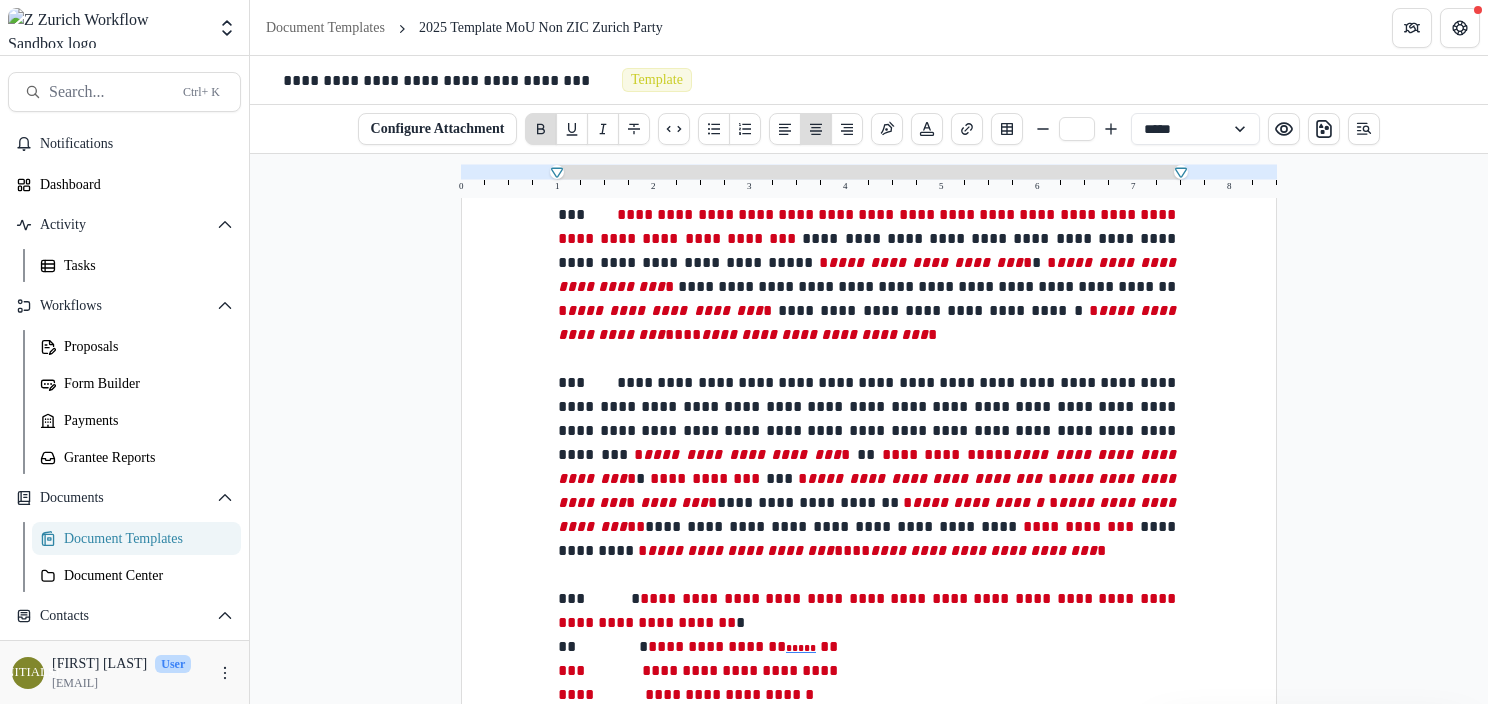 scroll, scrollTop: 905, scrollLeft: 0, axis: vertical 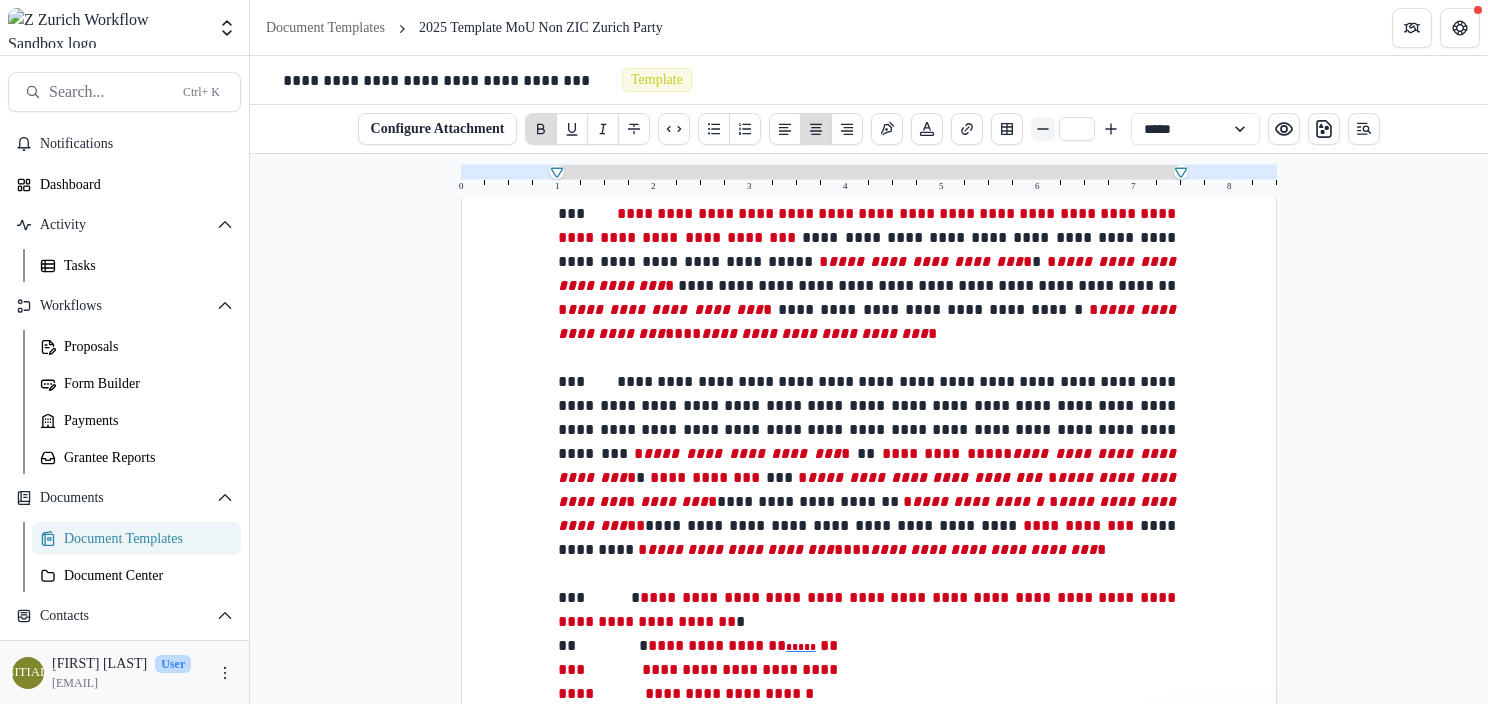 click at bounding box center (1043, 129) 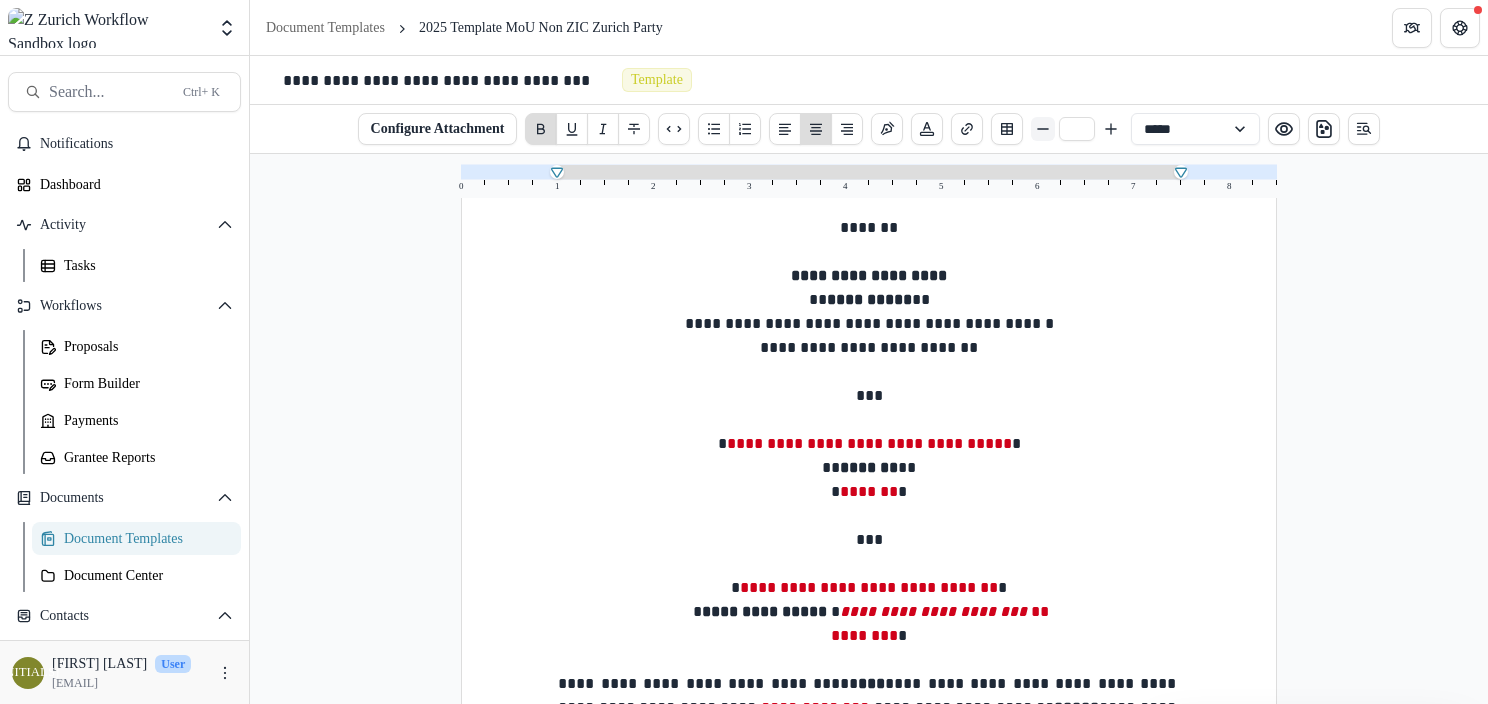 click at bounding box center [1043, 129] 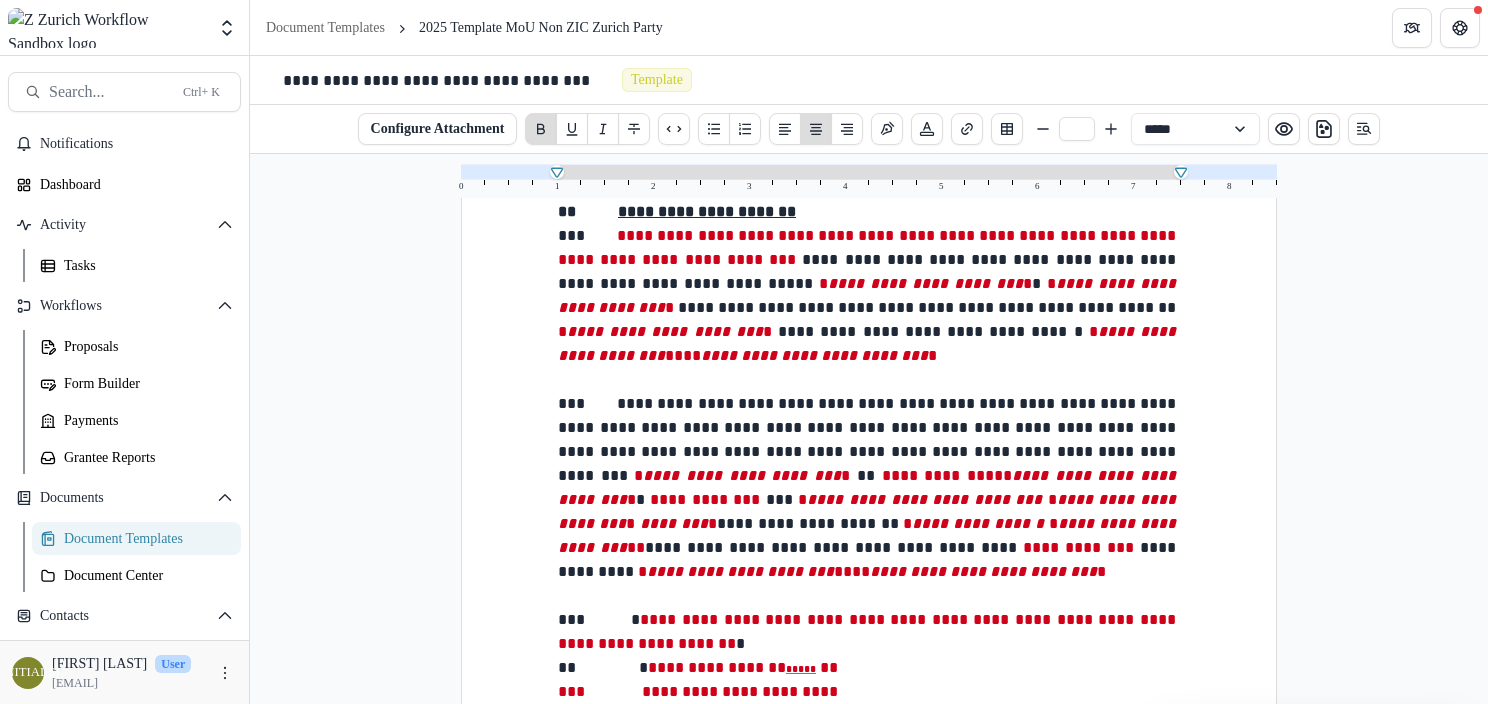scroll, scrollTop: 889, scrollLeft: 0, axis: vertical 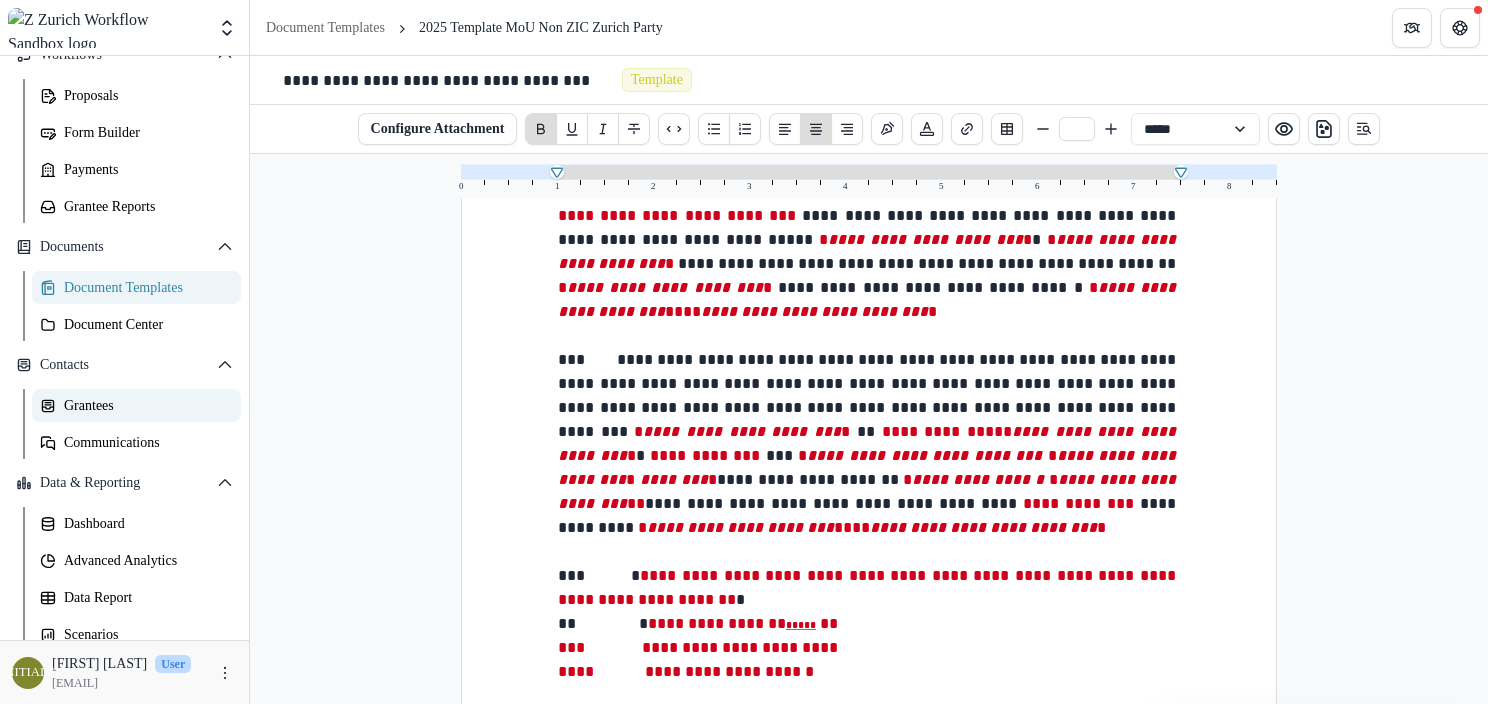 click on "Grantees" at bounding box center [136, 405] 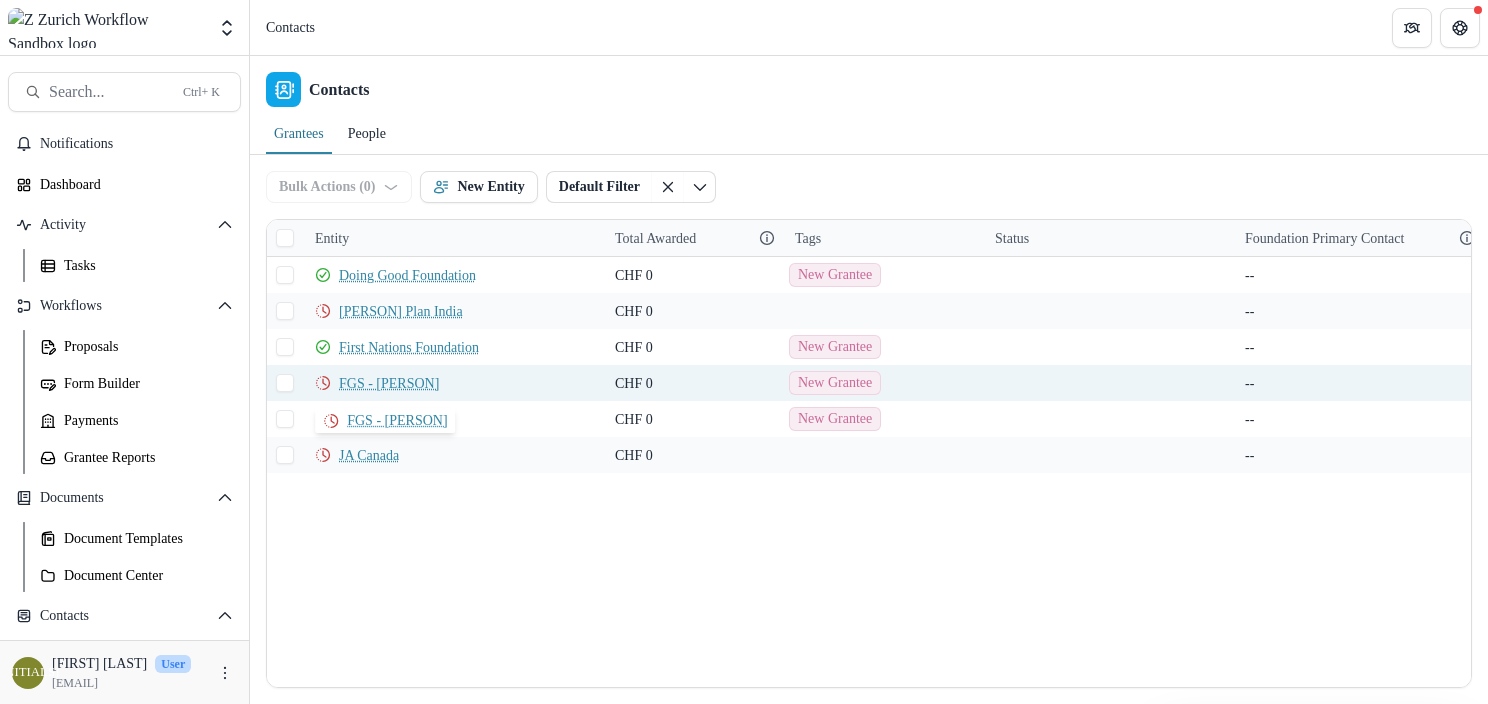 click on "FGS - [PERSON]" at bounding box center [389, 383] 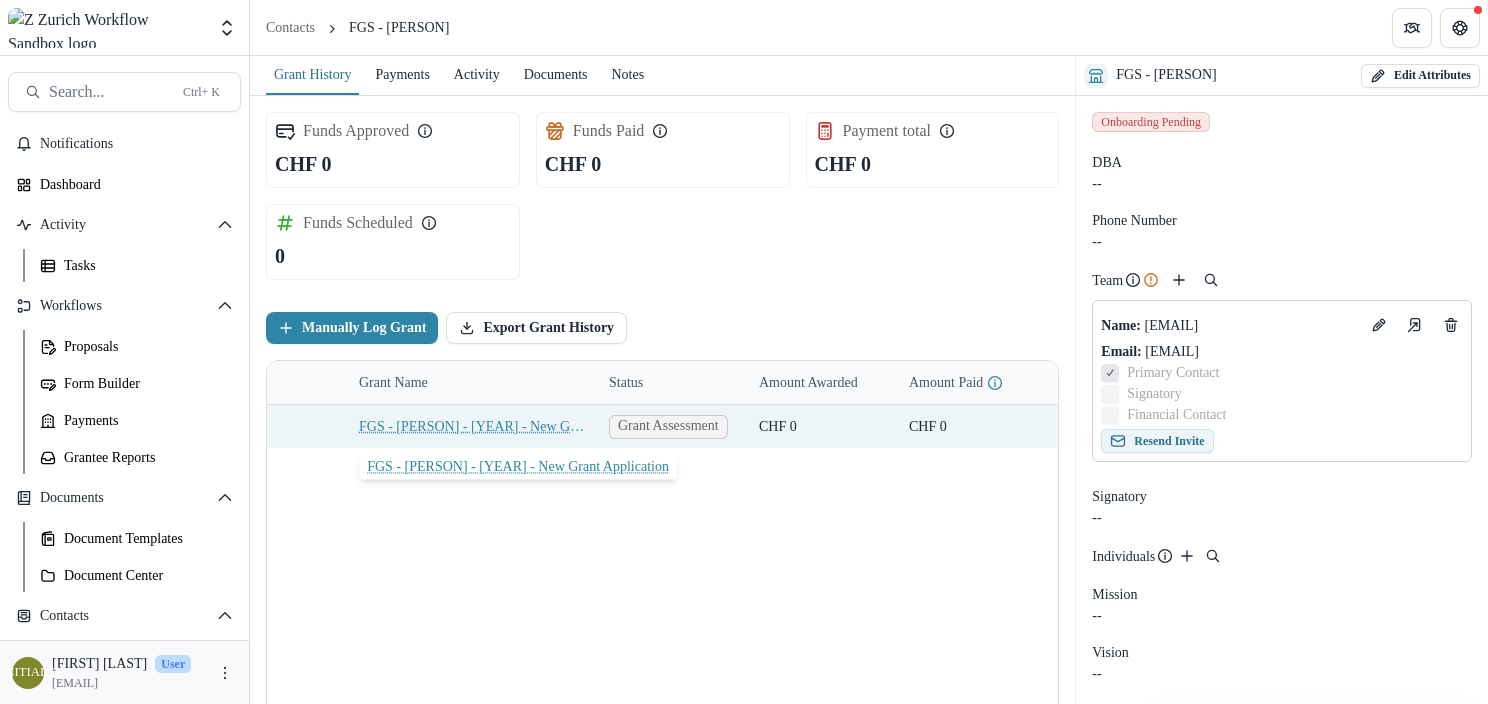 click on "FGS - [PERSON] - [YEAR] - New Grant Application" at bounding box center [472, 426] 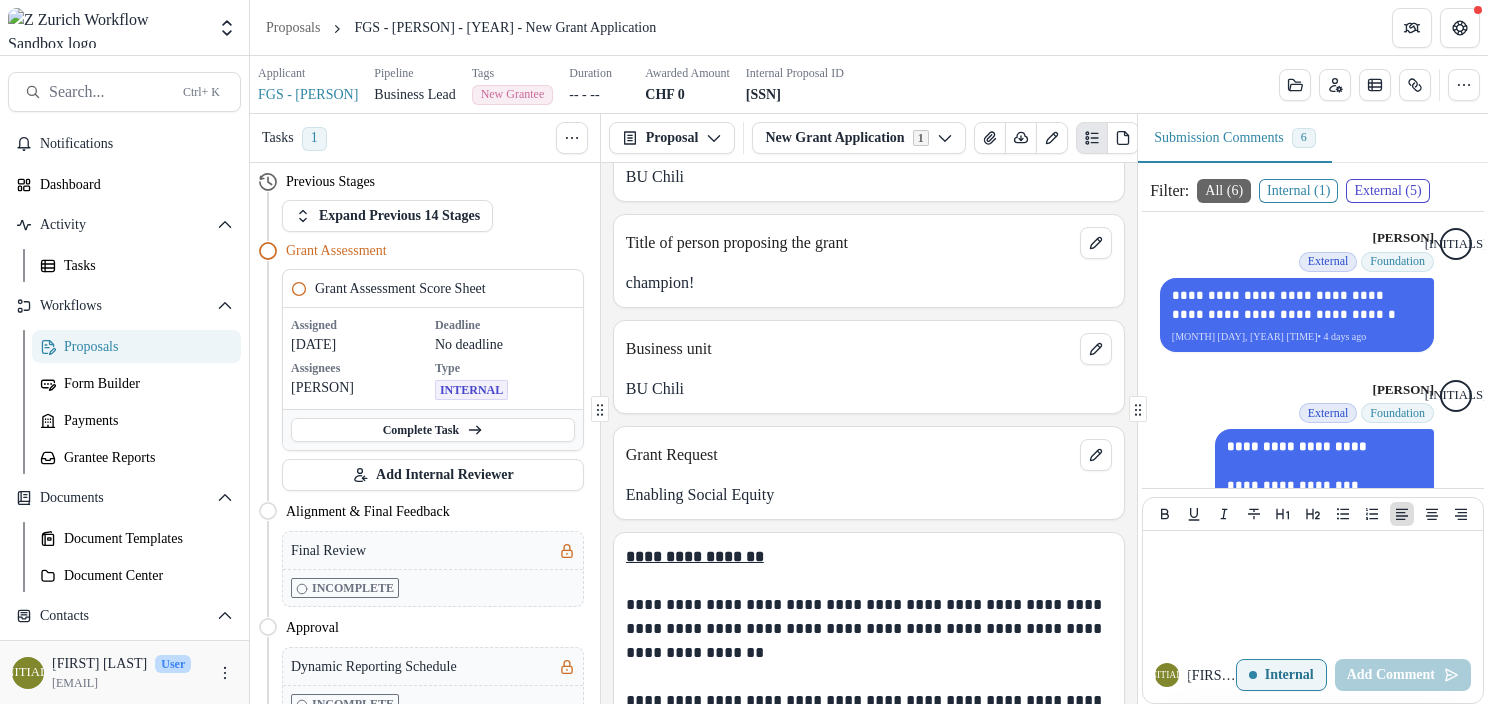 scroll, scrollTop: 162, scrollLeft: 0, axis: vertical 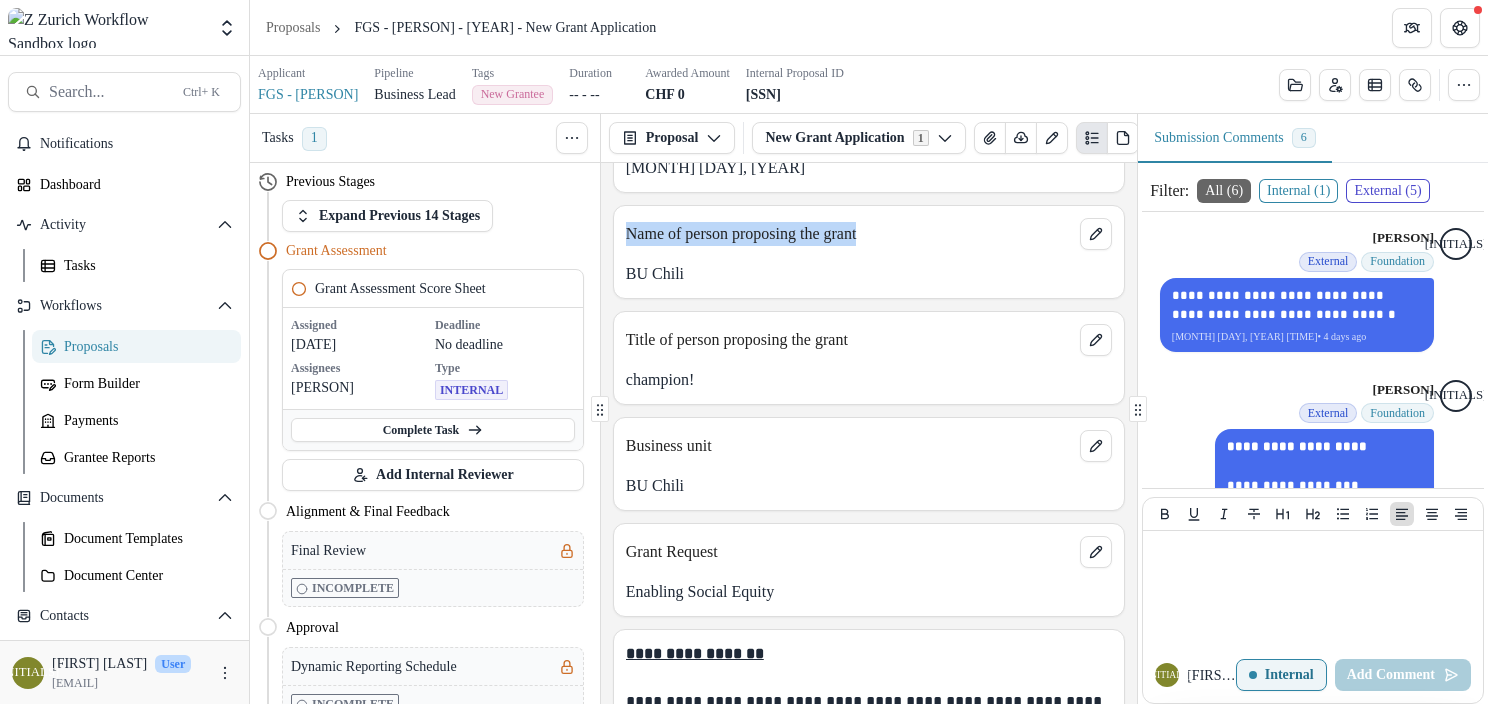 drag, startPoint x: 622, startPoint y: 335, endPoint x: 946, endPoint y: 337, distance: 324.00616 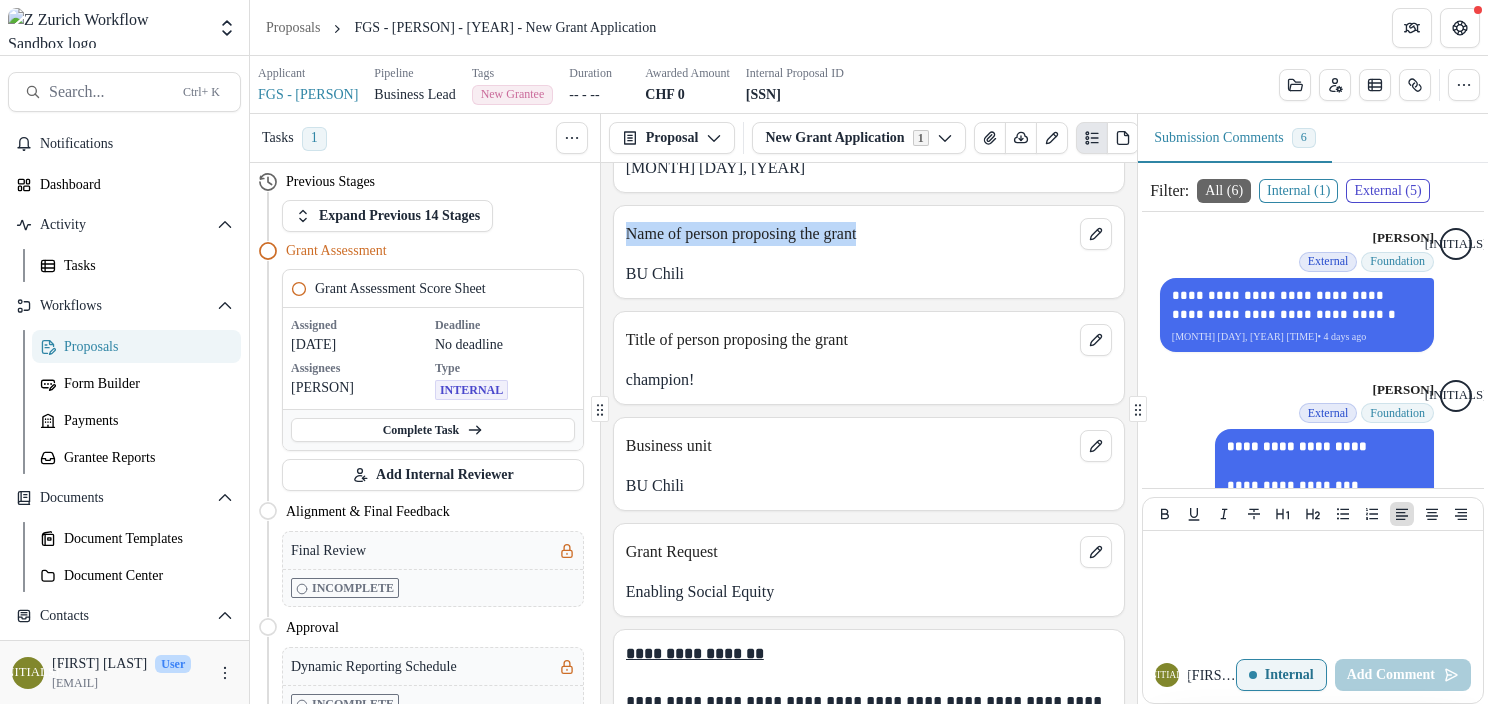copy on "Name of person proposing the grant" 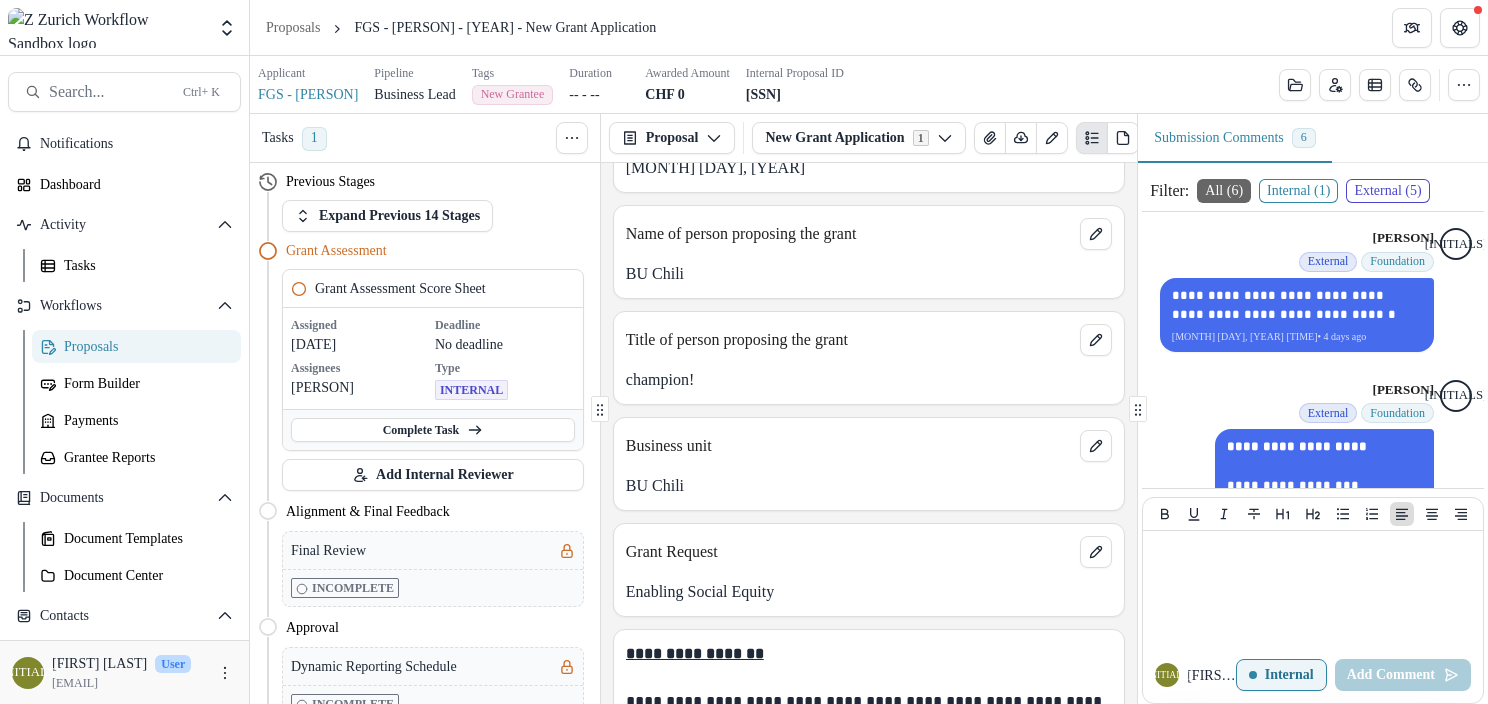 click on "Title of person proposing the grant" at bounding box center (849, 340) 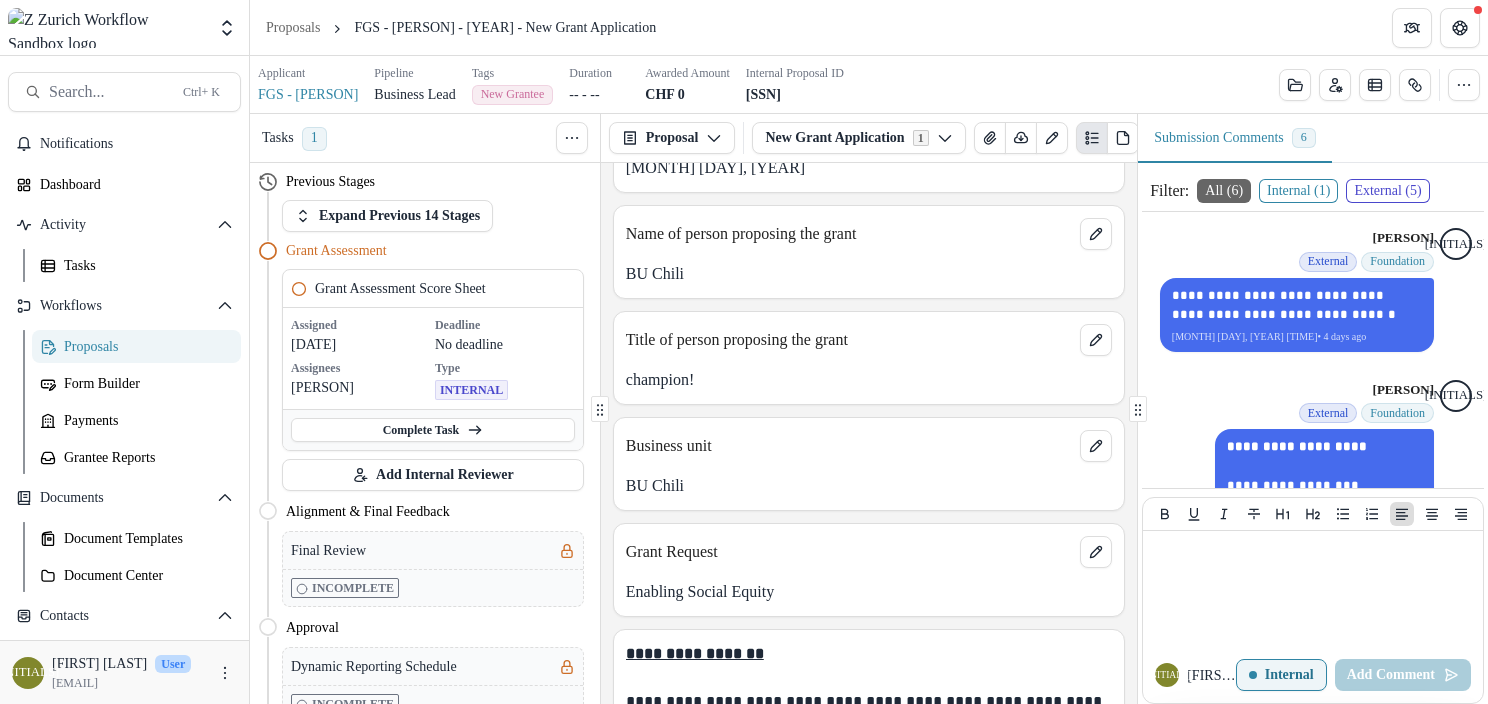 drag, startPoint x: 628, startPoint y: 442, endPoint x: 1003, endPoint y: 451, distance: 375.10797 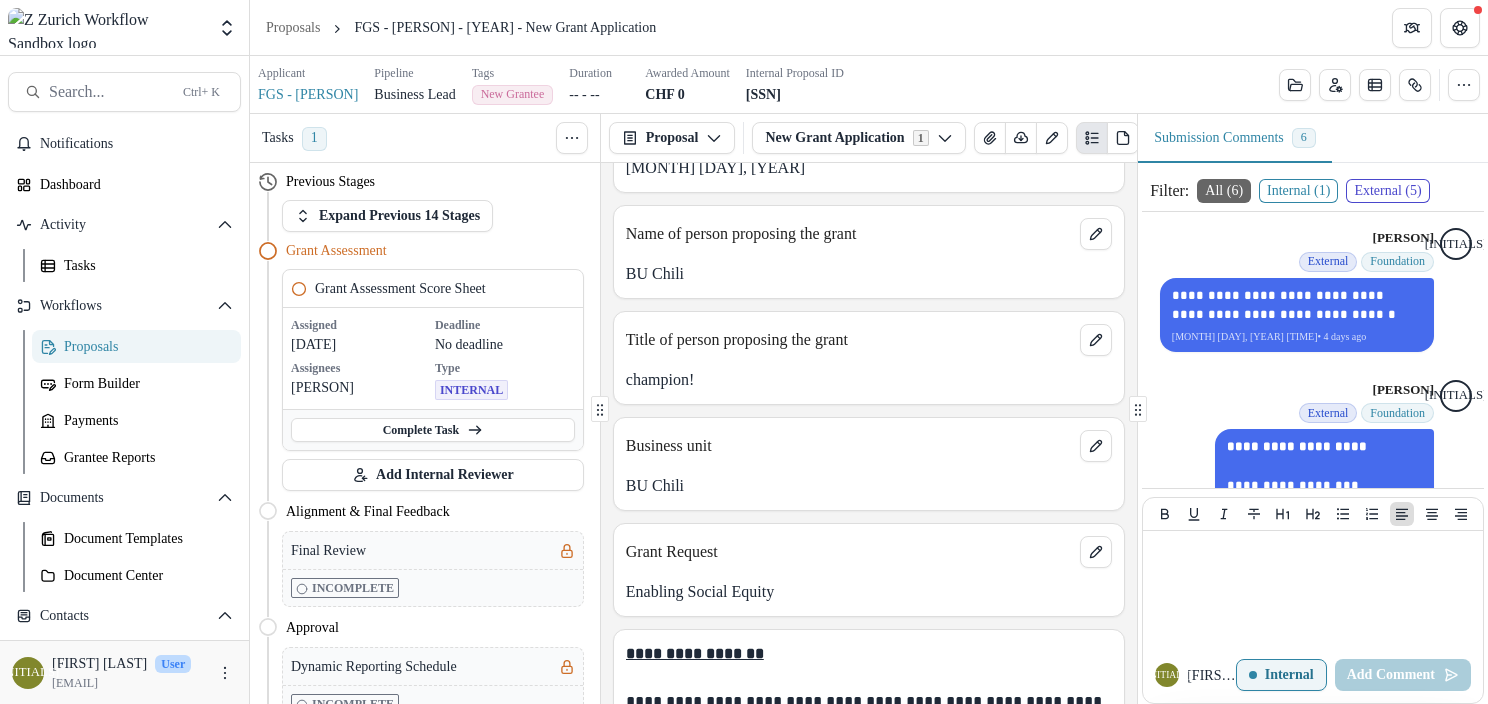 drag, startPoint x: 1003, startPoint y: 451, endPoint x: 640, endPoint y: 441, distance: 363.13773 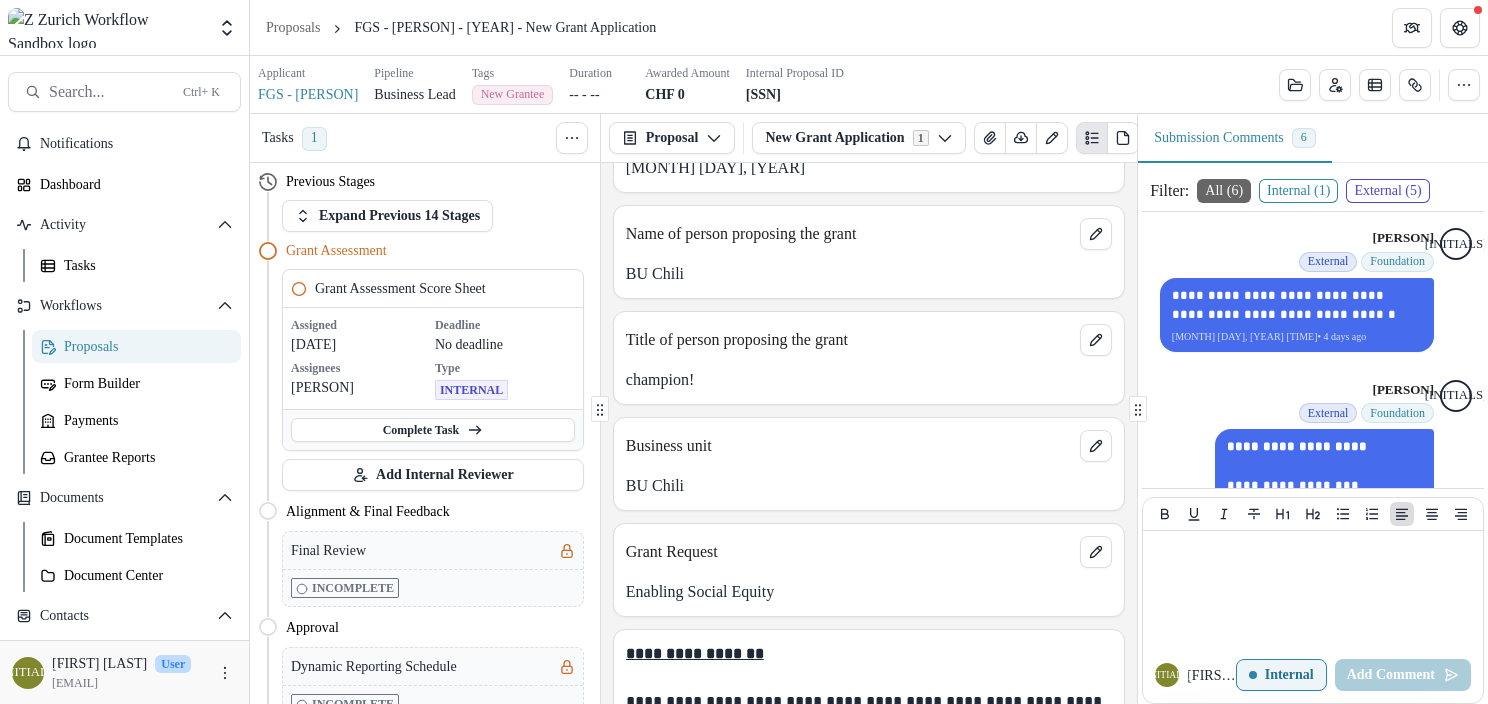 click on "Title of person proposing the grant" at bounding box center [849, 340] 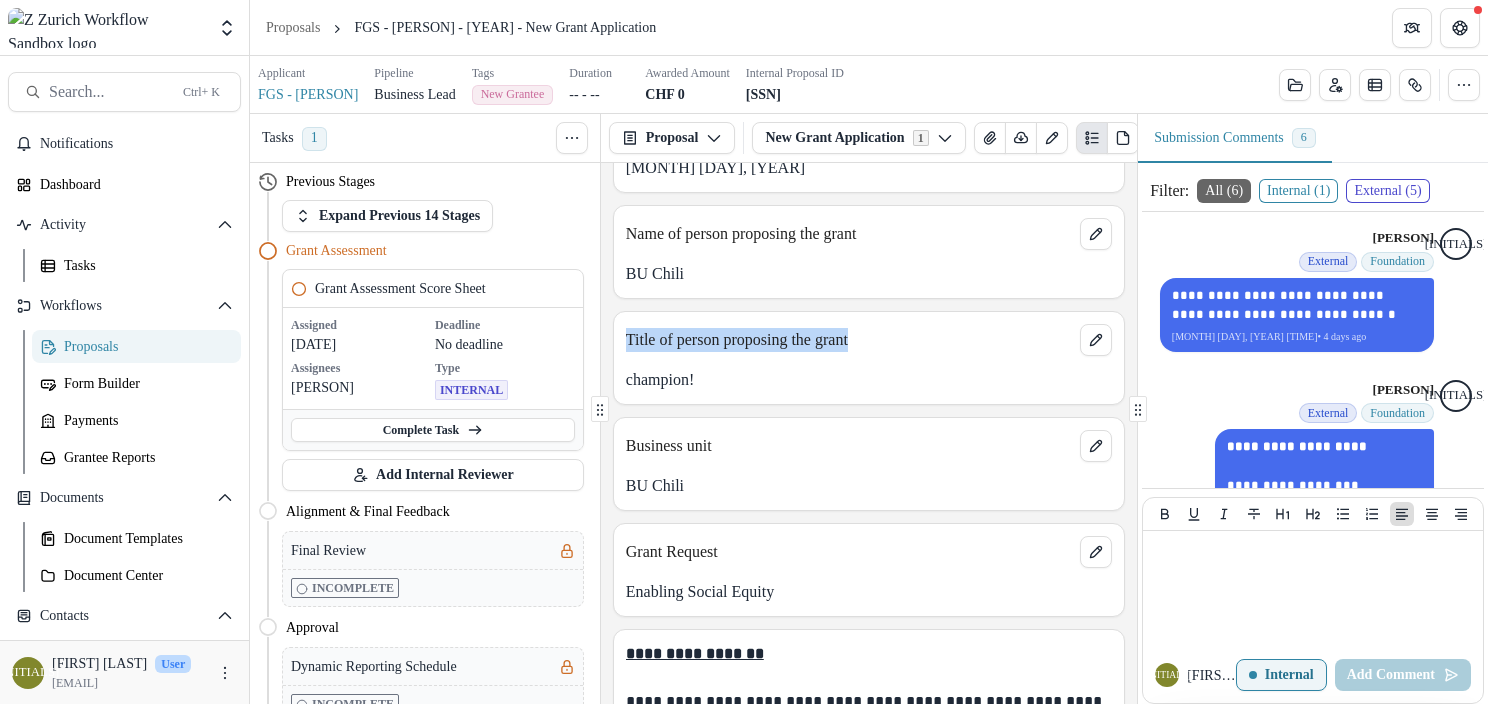 drag, startPoint x: 627, startPoint y: 440, endPoint x: 923, endPoint y: 442, distance: 296.00674 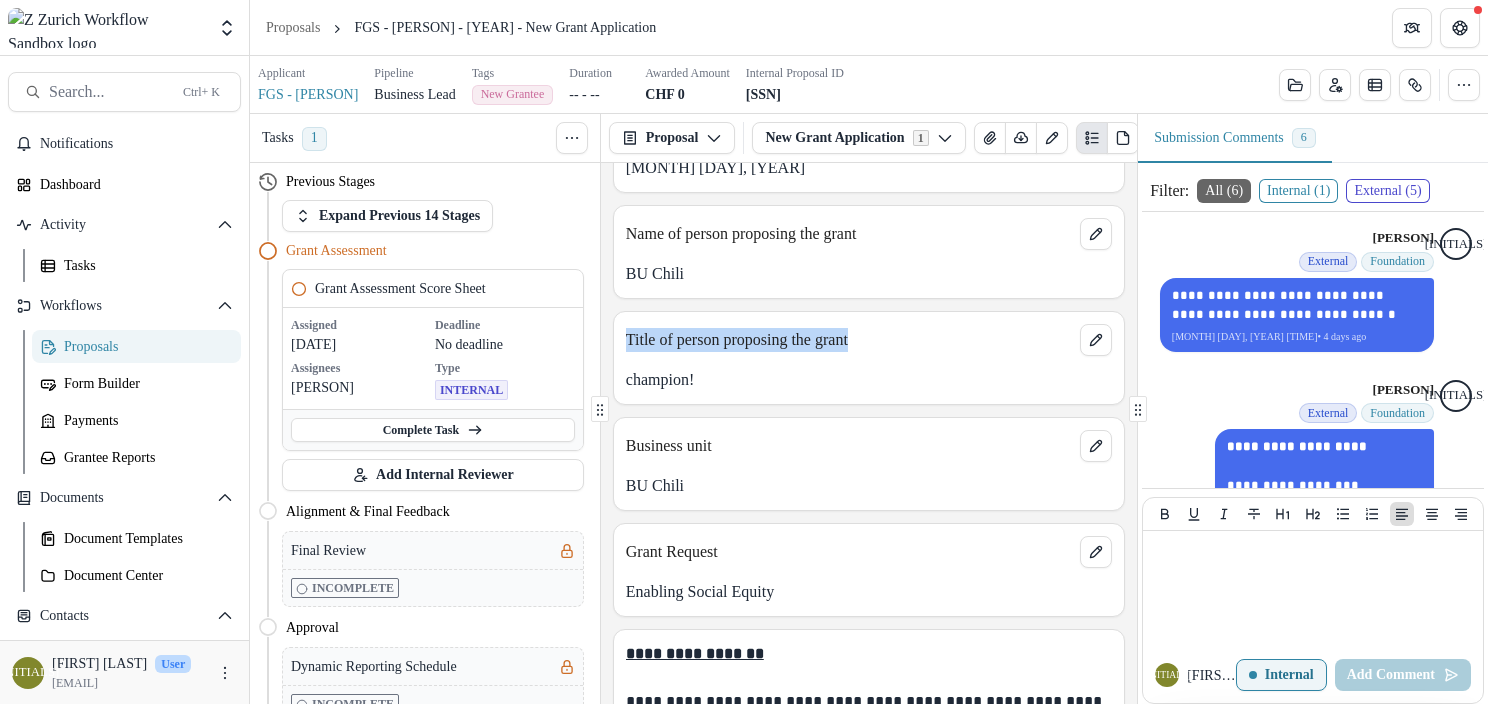 click on "Title of person proposing the grant" at bounding box center [849, 340] 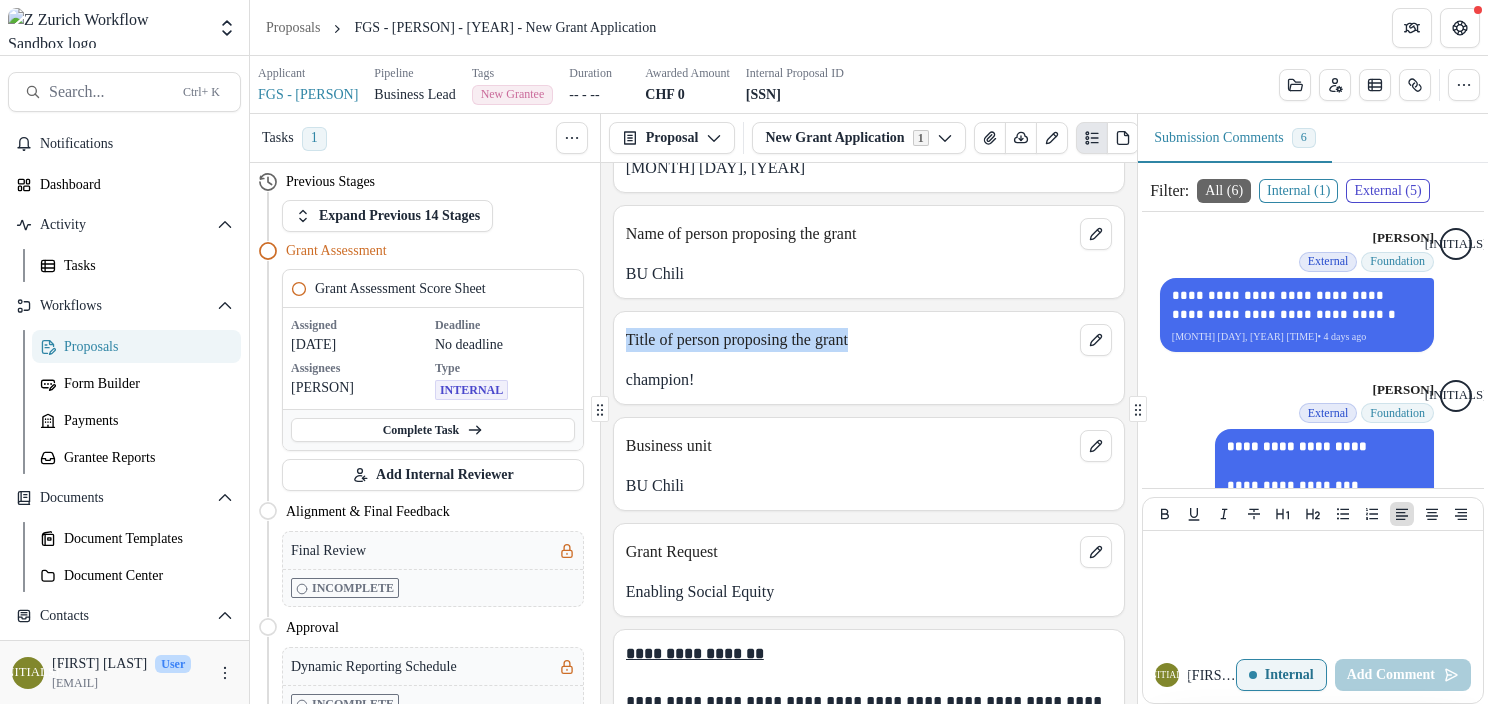 copy on "Title of person proposing the grant" 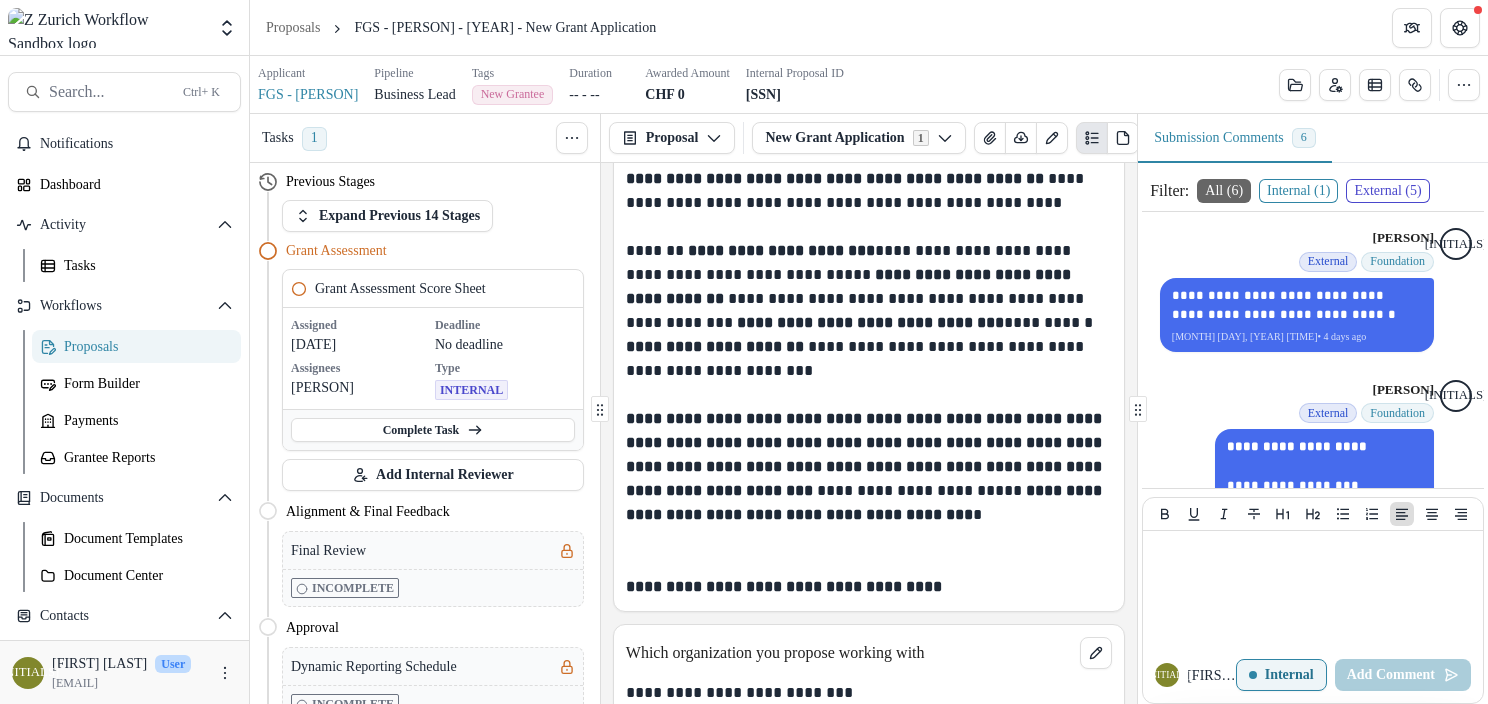 scroll, scrollTop: 1540, scrollLeft: 0, axis: vertical 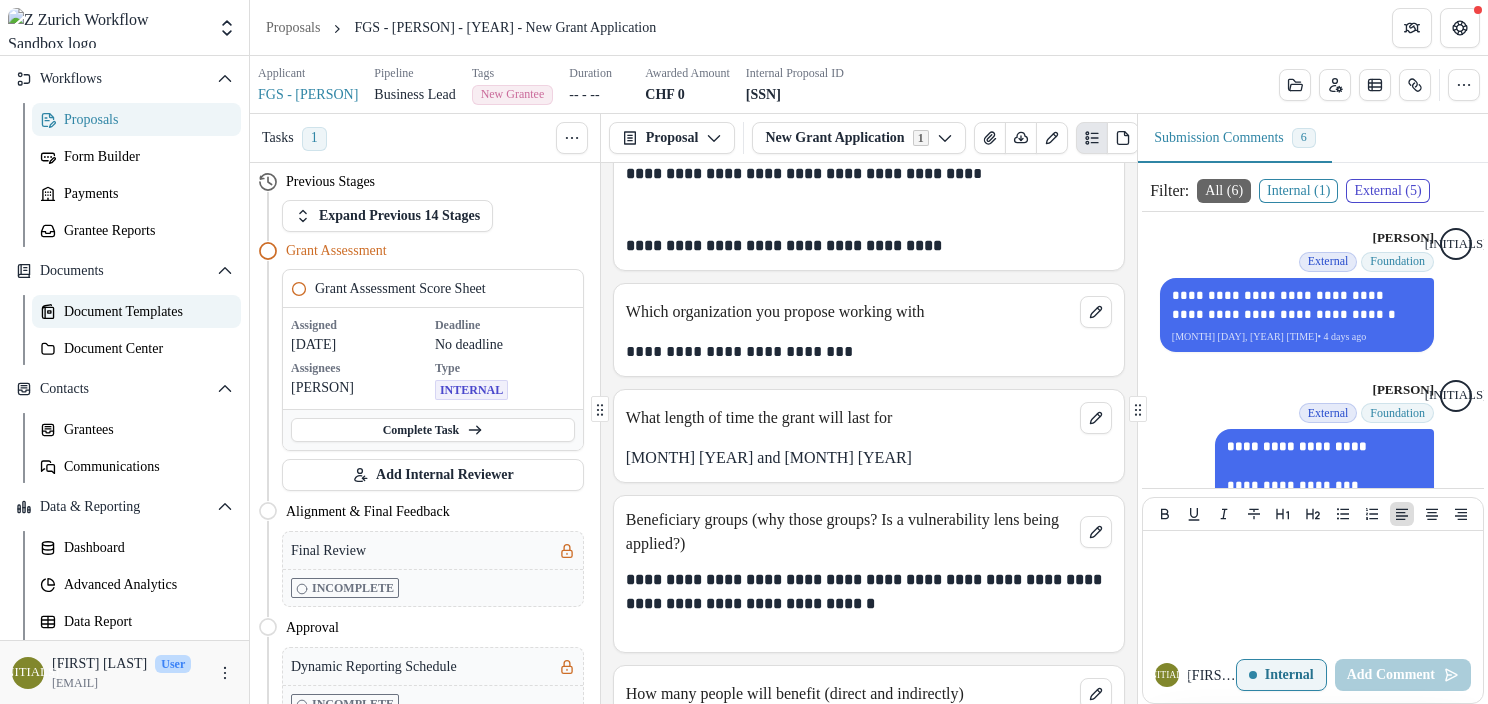 click on "Document Templates" at bounding box center (144, 311) 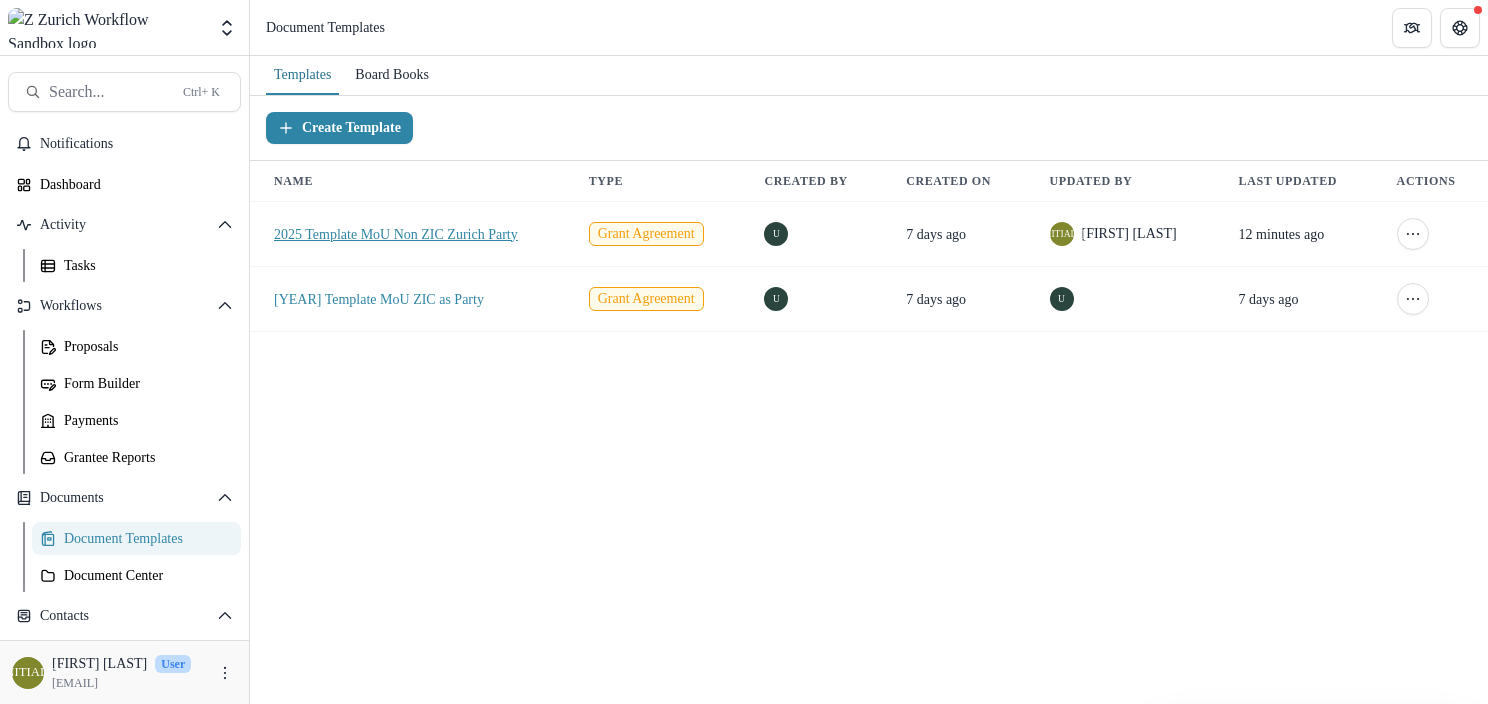 click on "2025 Template MoU Non ZIC Zurich Party" at bounding box center (396, 234) 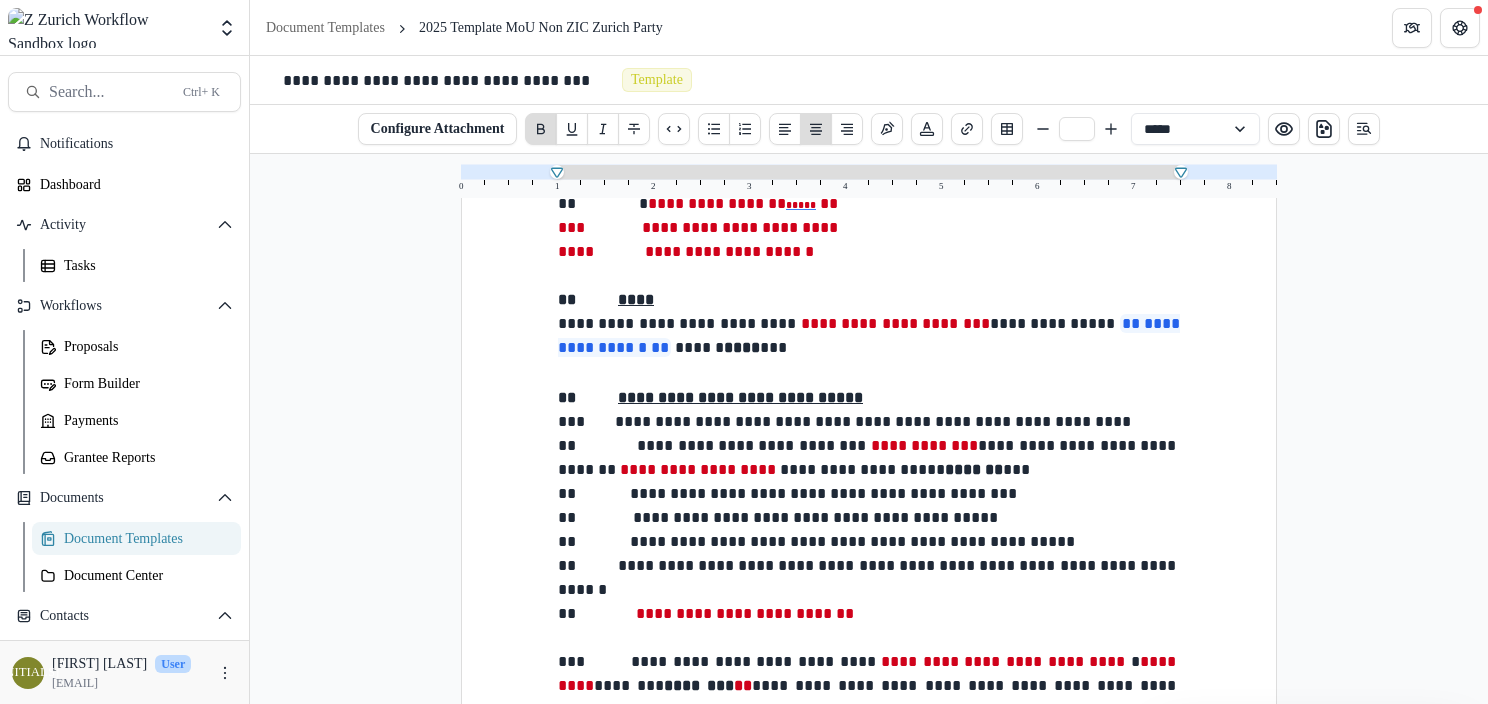 scroll, scrollTop: 1302, scrollLeft: 0, axis: vertical 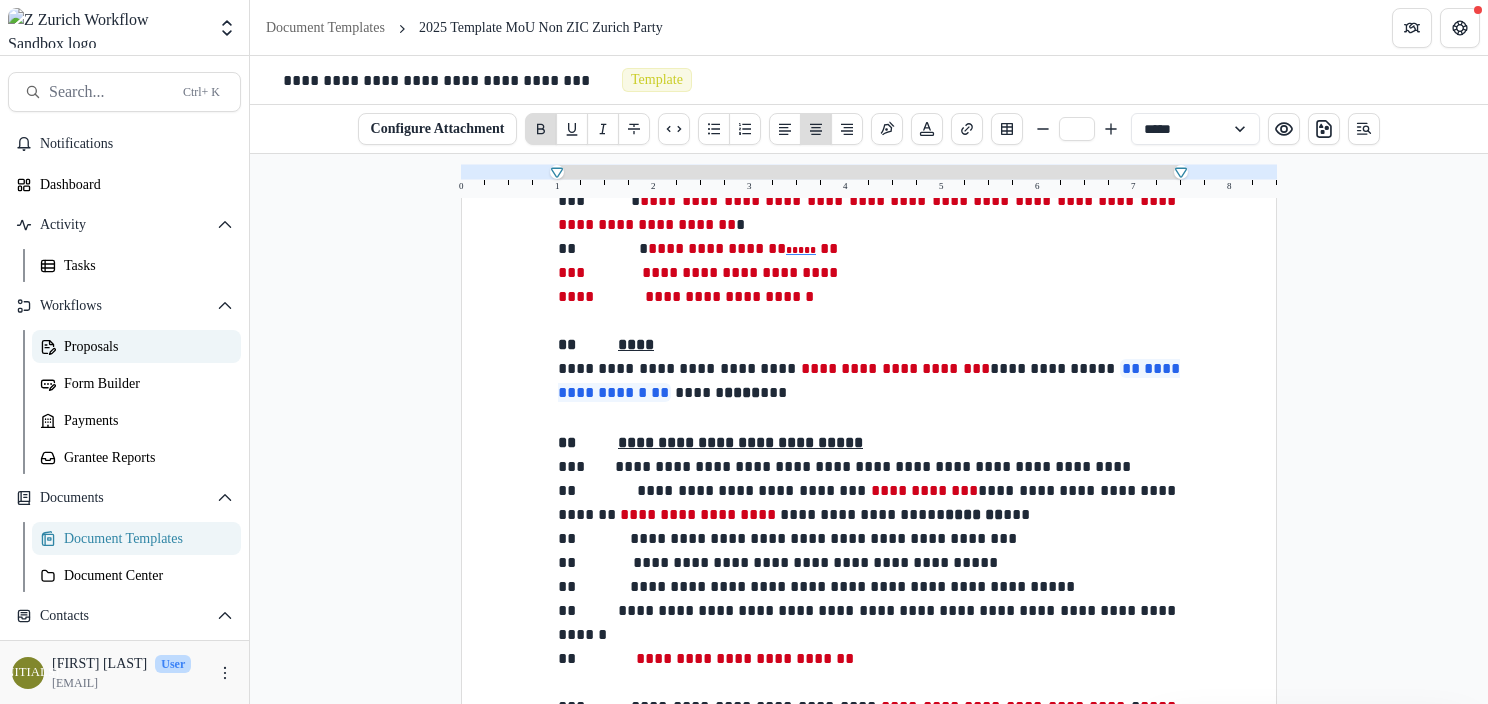 click on "Proposals" at bounding box center (144, 346) 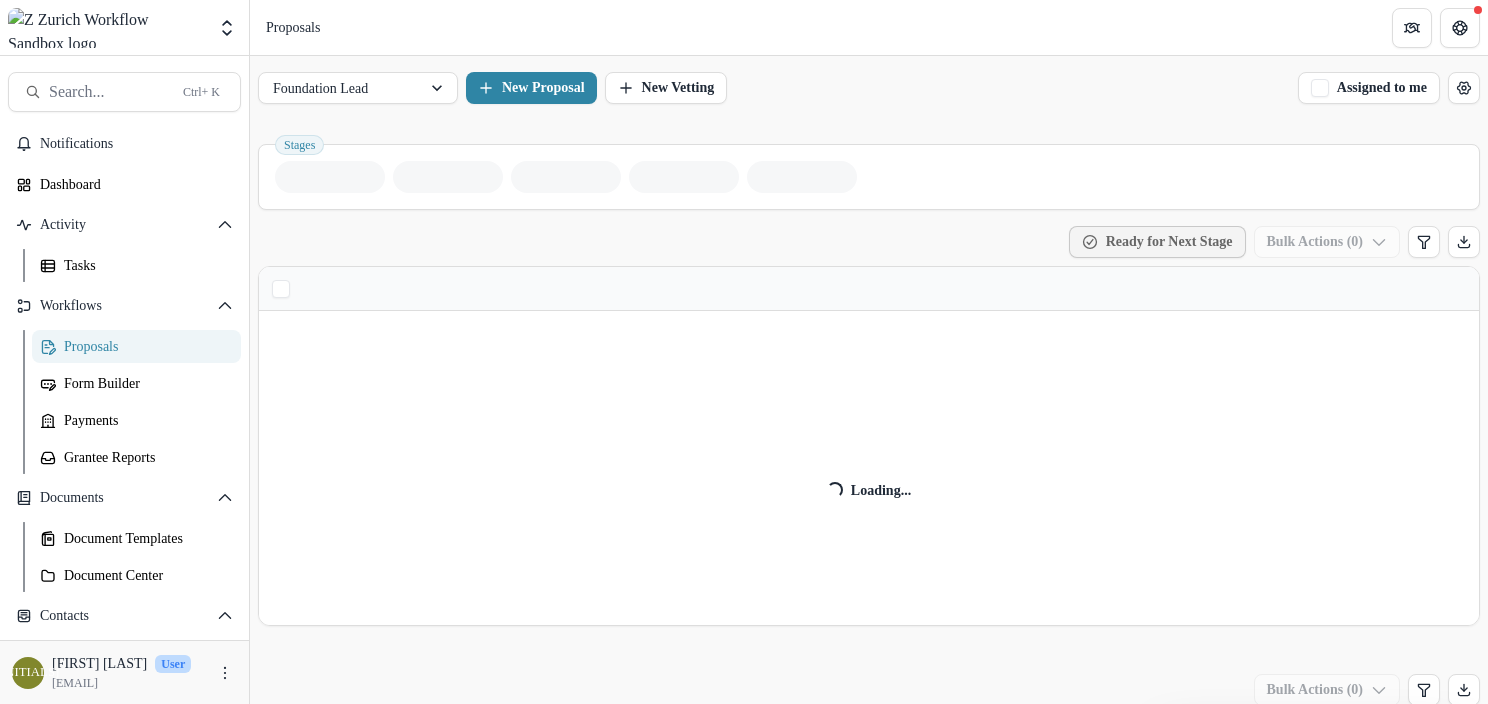 scroll, scrollTop: 261, scrollLeft: 0, axis: vertical 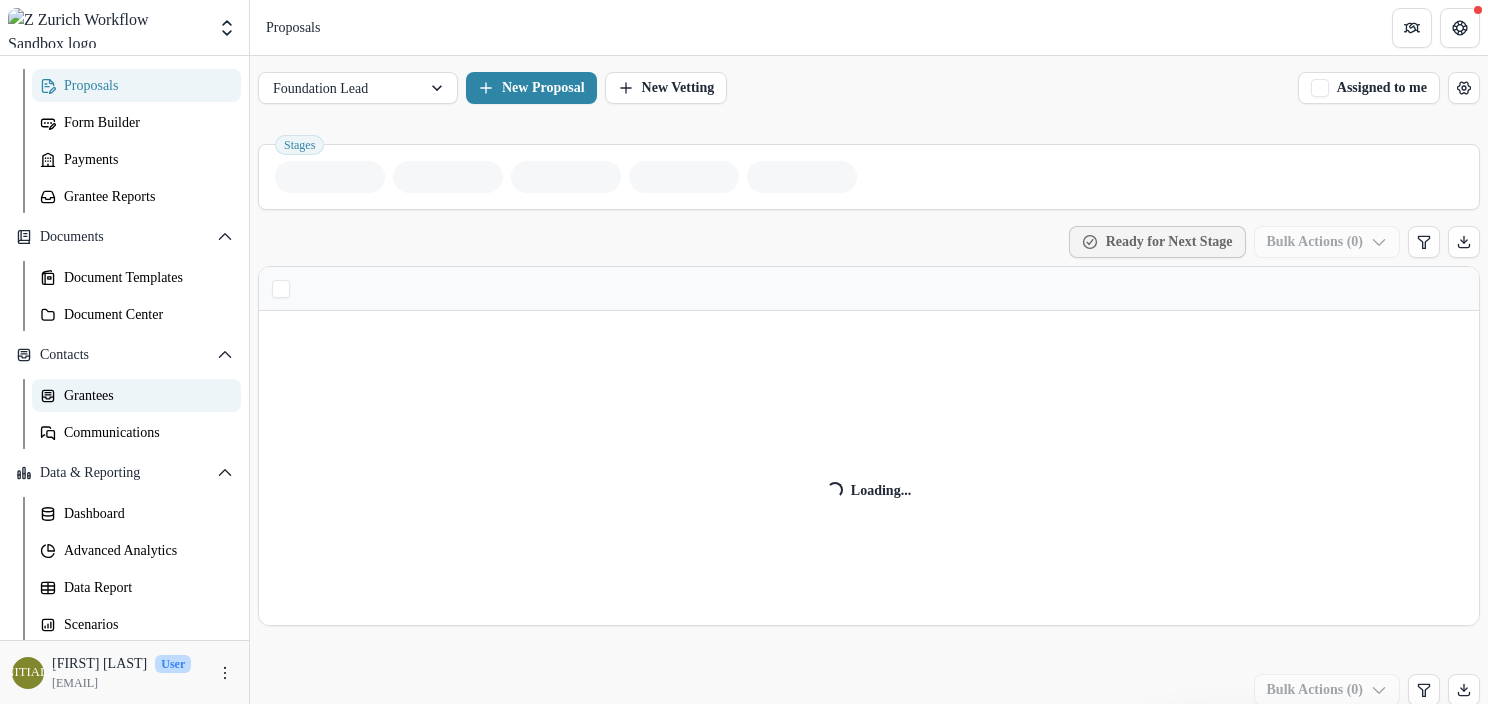click on "Grantees" at bounding box center (136, 395) 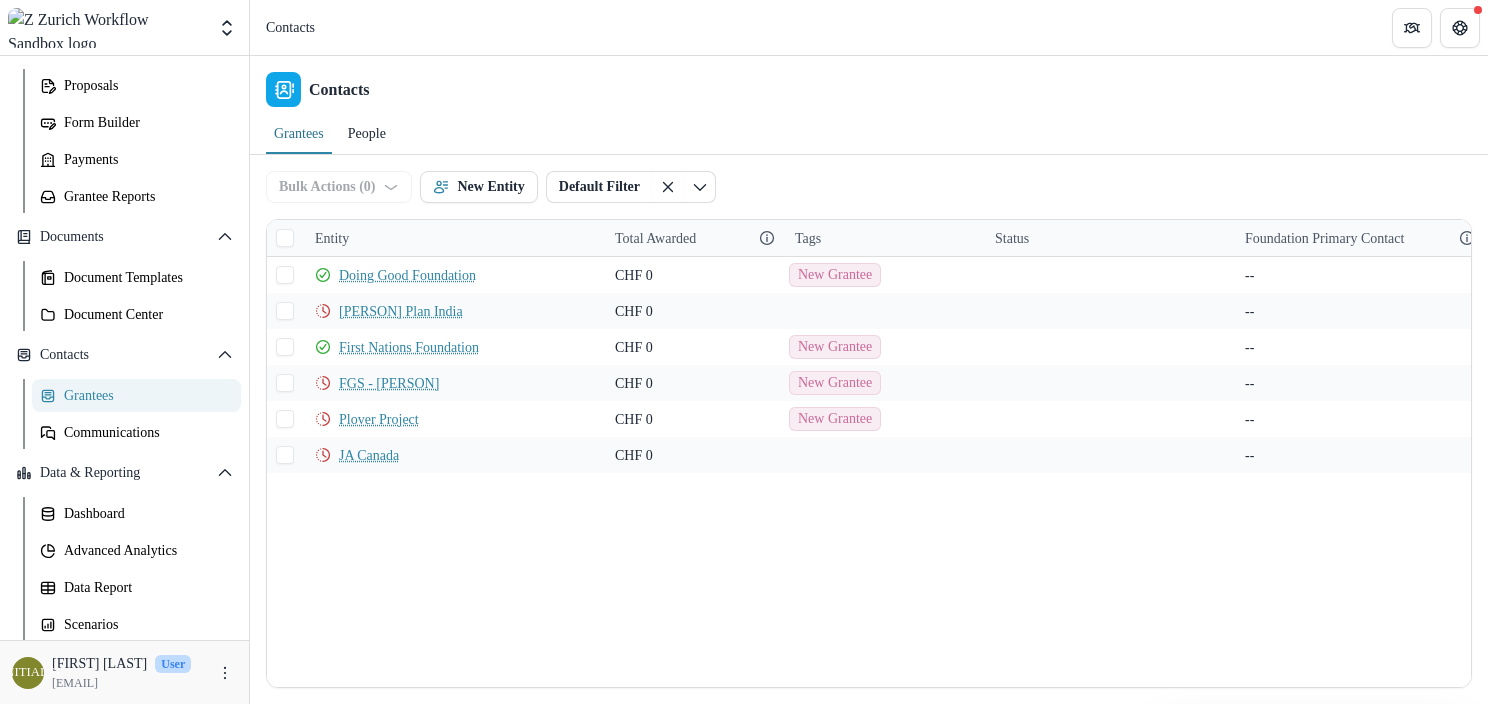 click on "Grantees" at bounding box center [144, 395] 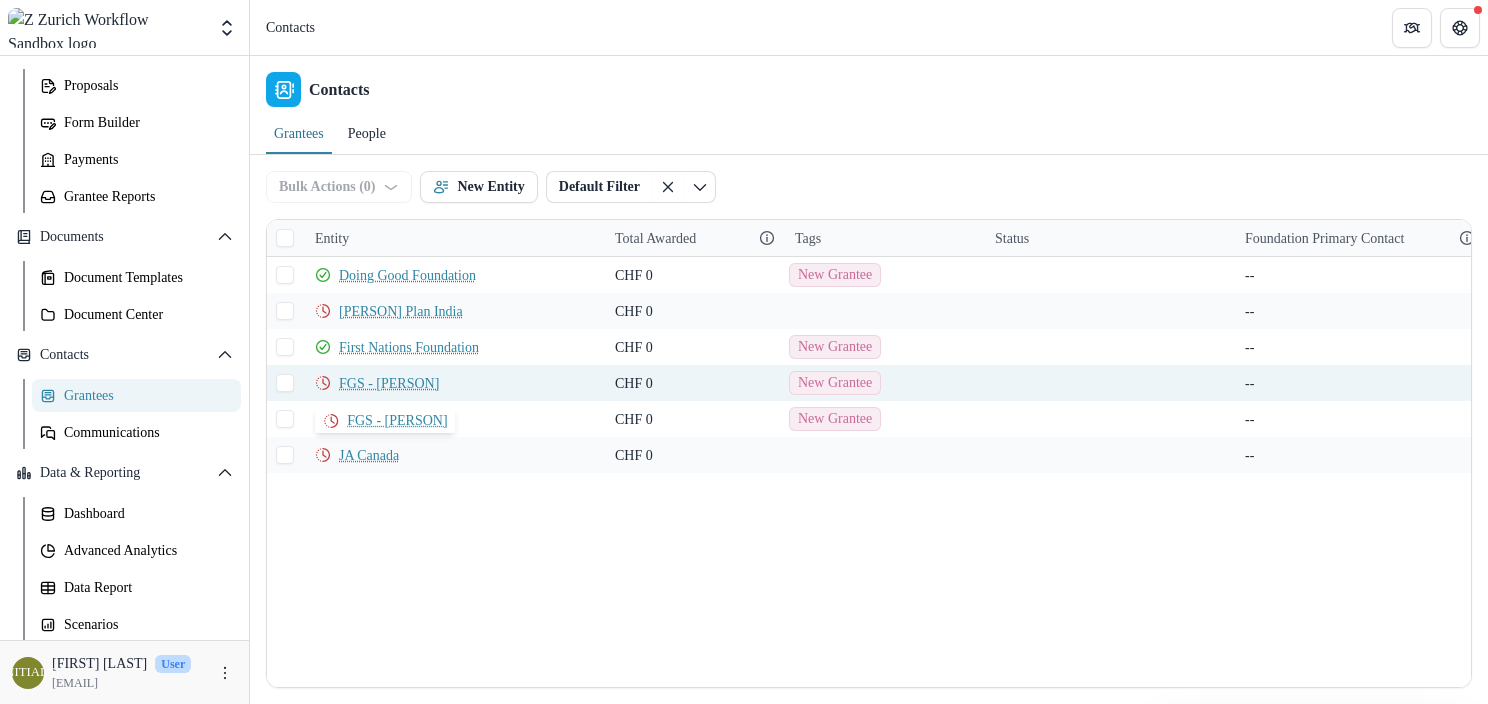 click on "FGS - [PERSON]" at bounding box center [389, 383] 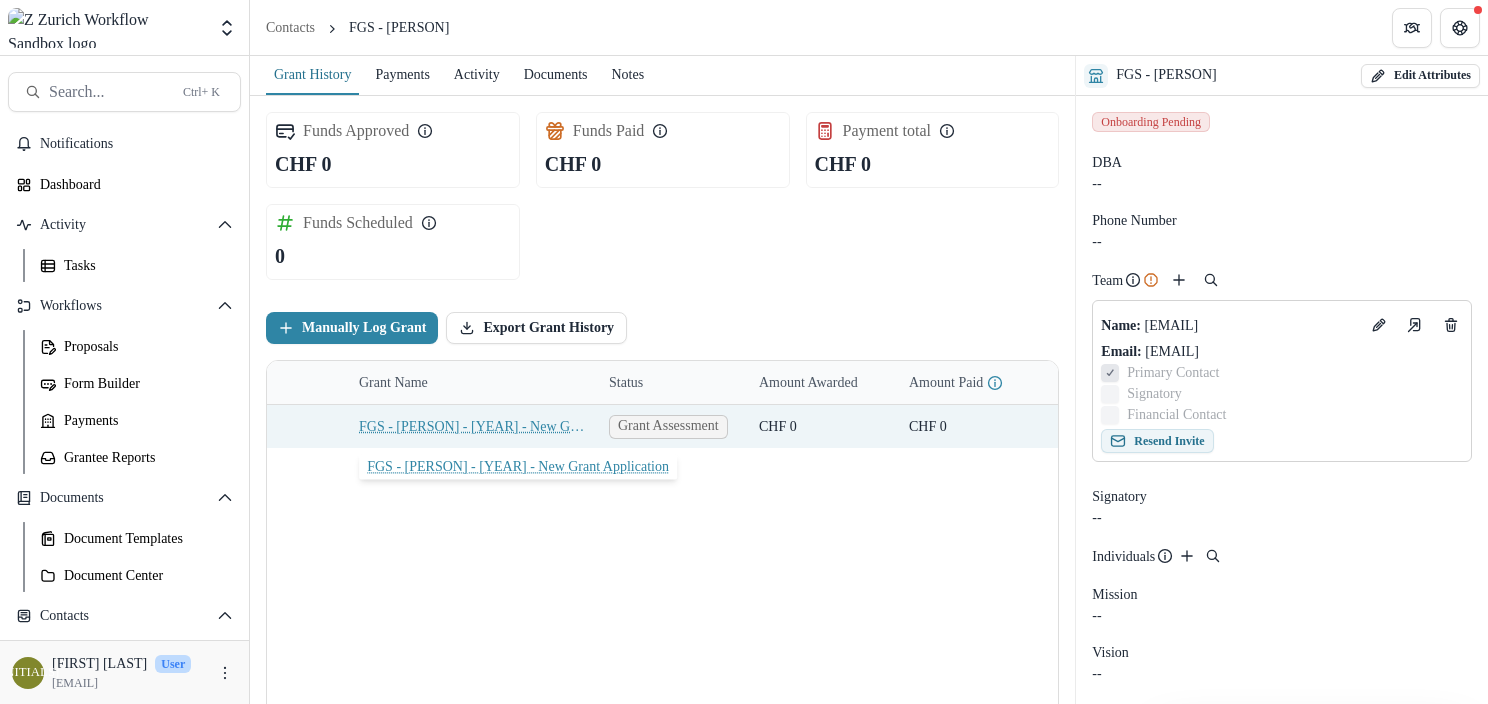 click on "FGS - [PERSON] - [YEAR] - New Grant Application" at bounding box center [472, 426] 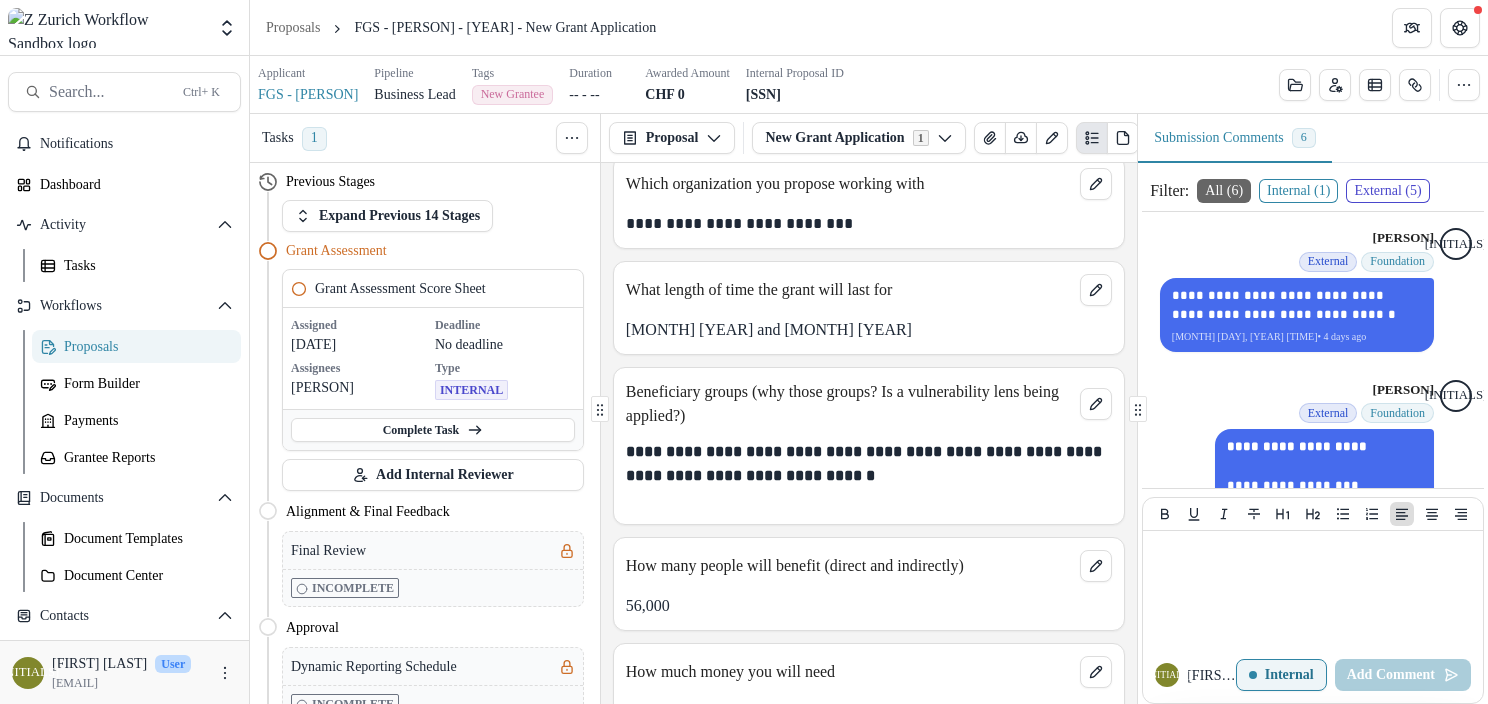 scroll, scrollTop: 1668, scrollLeft: 0, axis: vertical 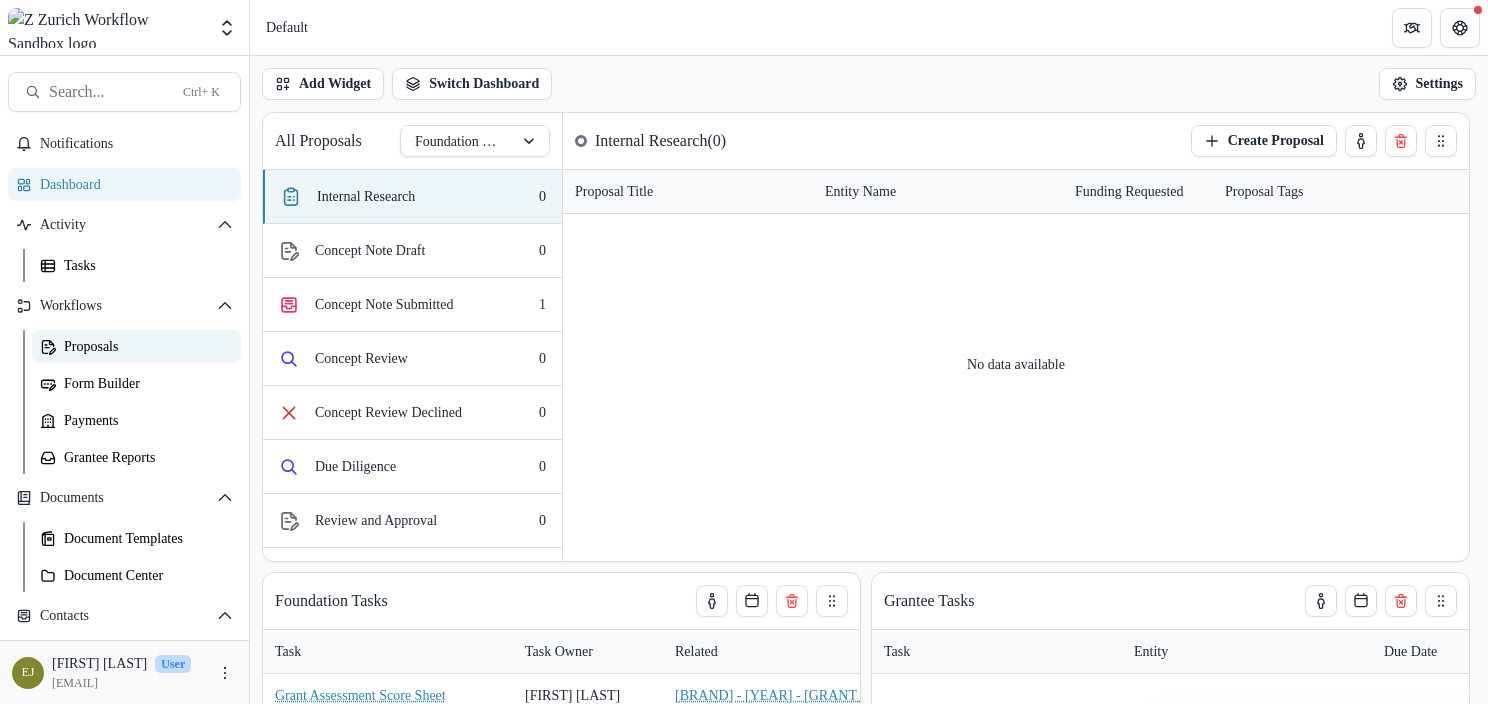 click on "Proposals" at bounding box center [144, 346] 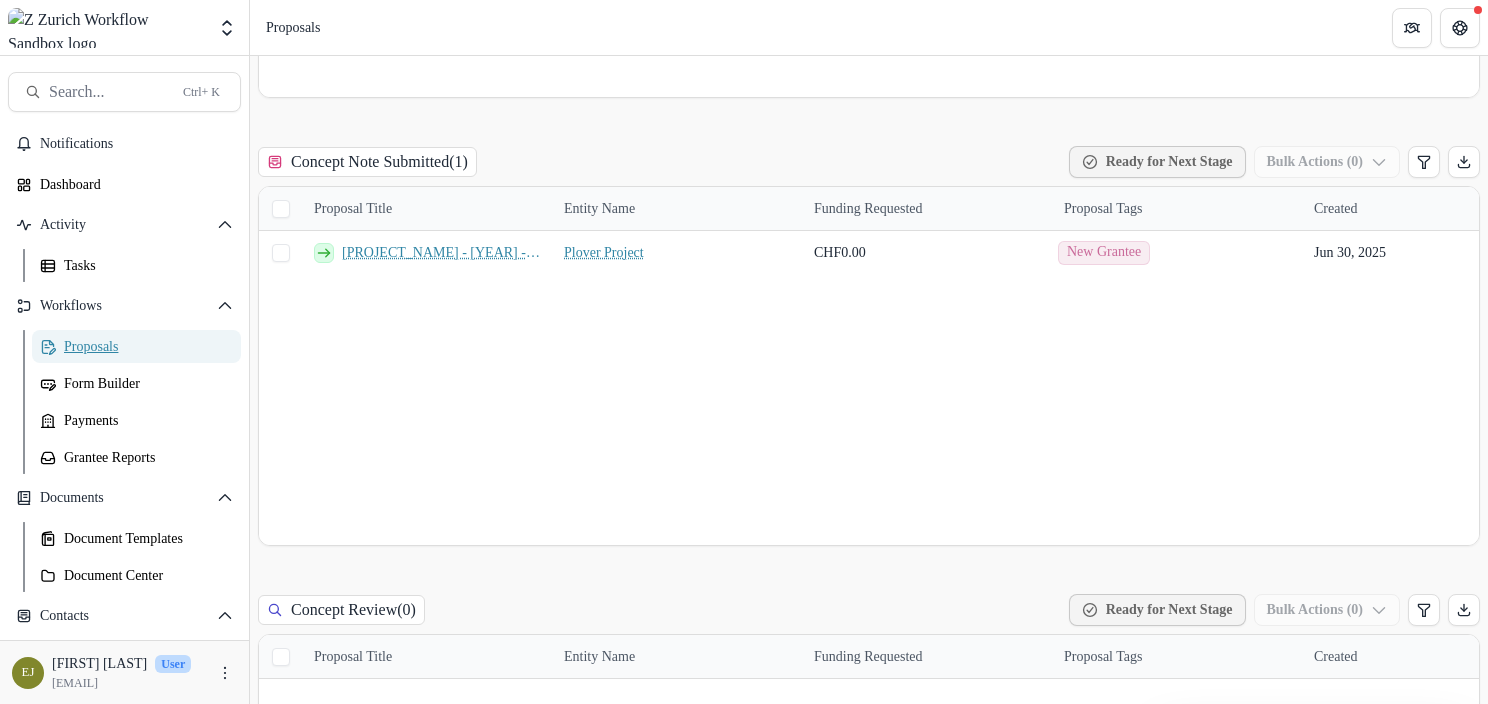 scroll, scrollTop: 1138, scrollLeft: 0, axis: vertical 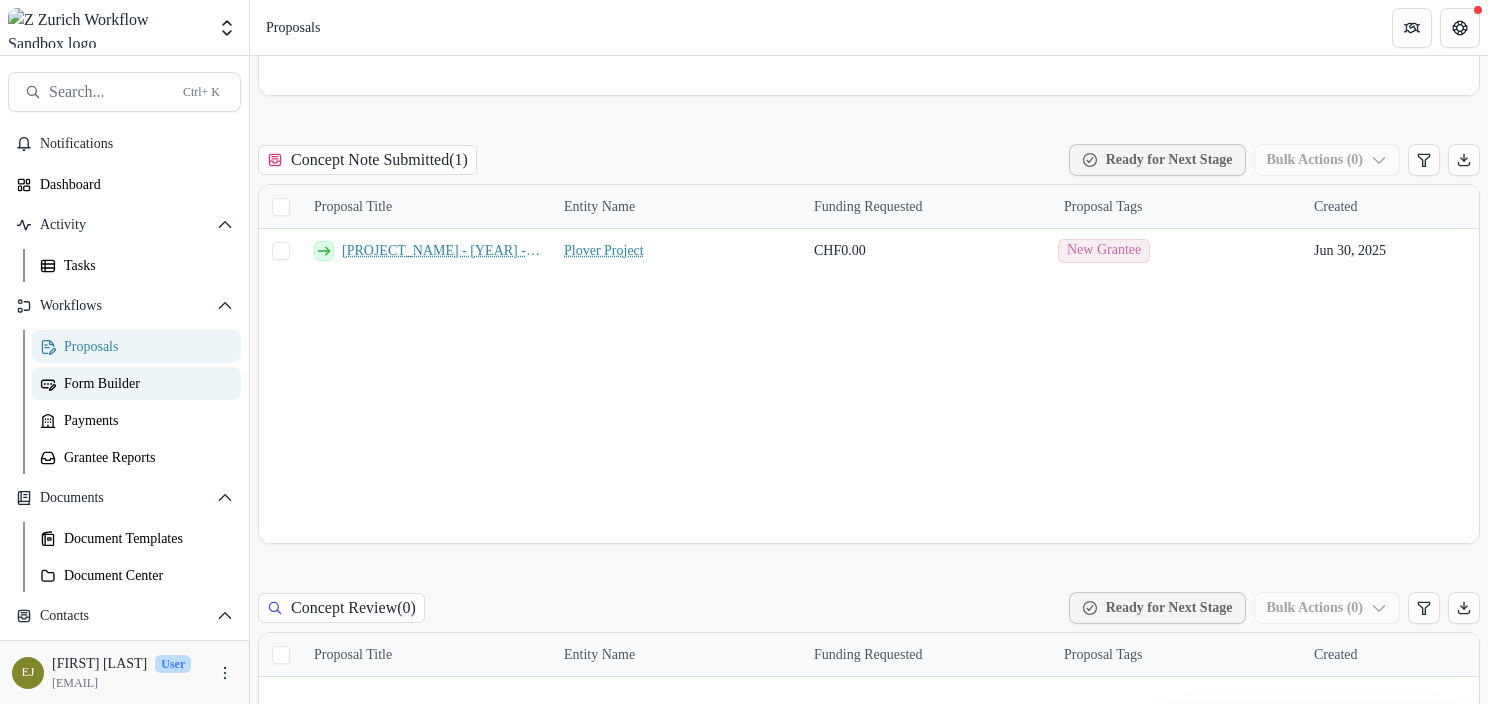 click on "Form Builder" at bounding box center [144, 383] 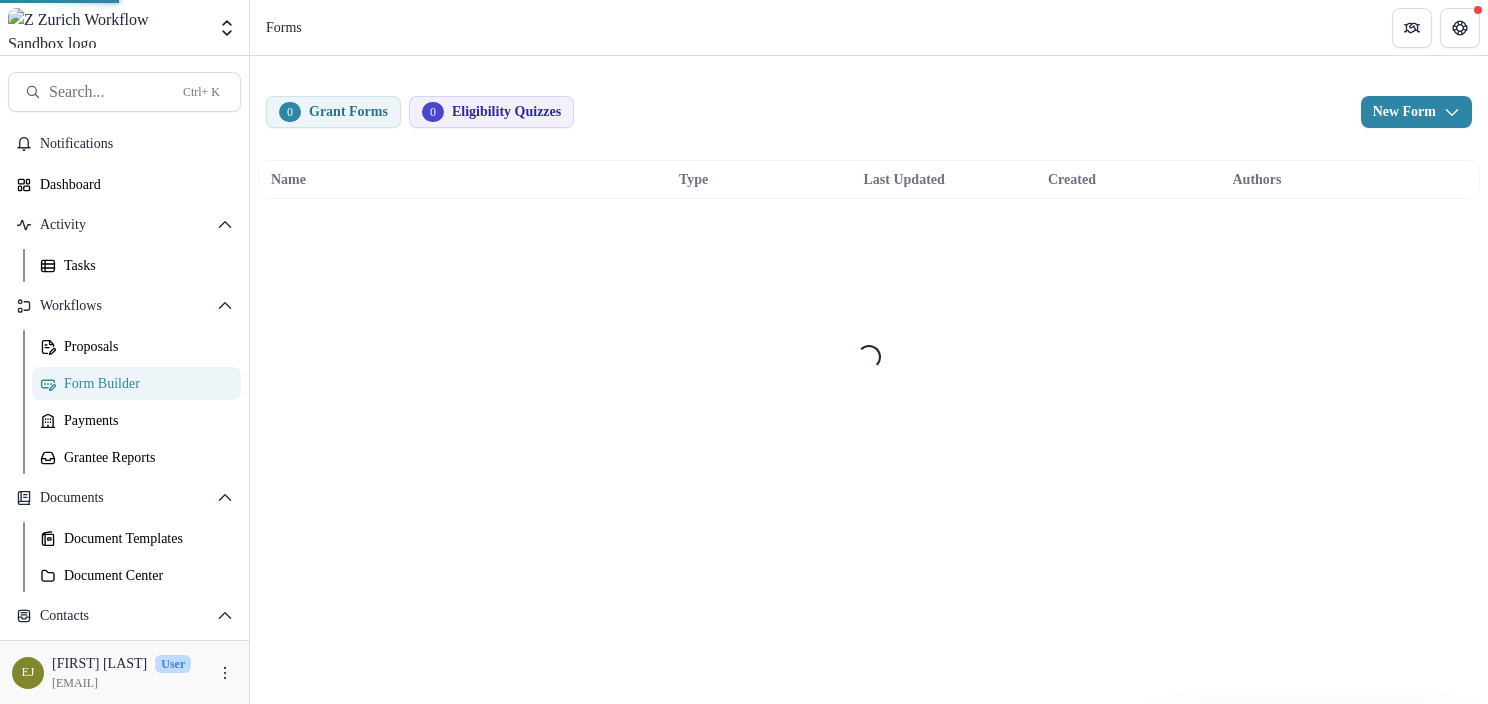 scroll, scrollTop: 0, scrollLeft: 0, axis: both 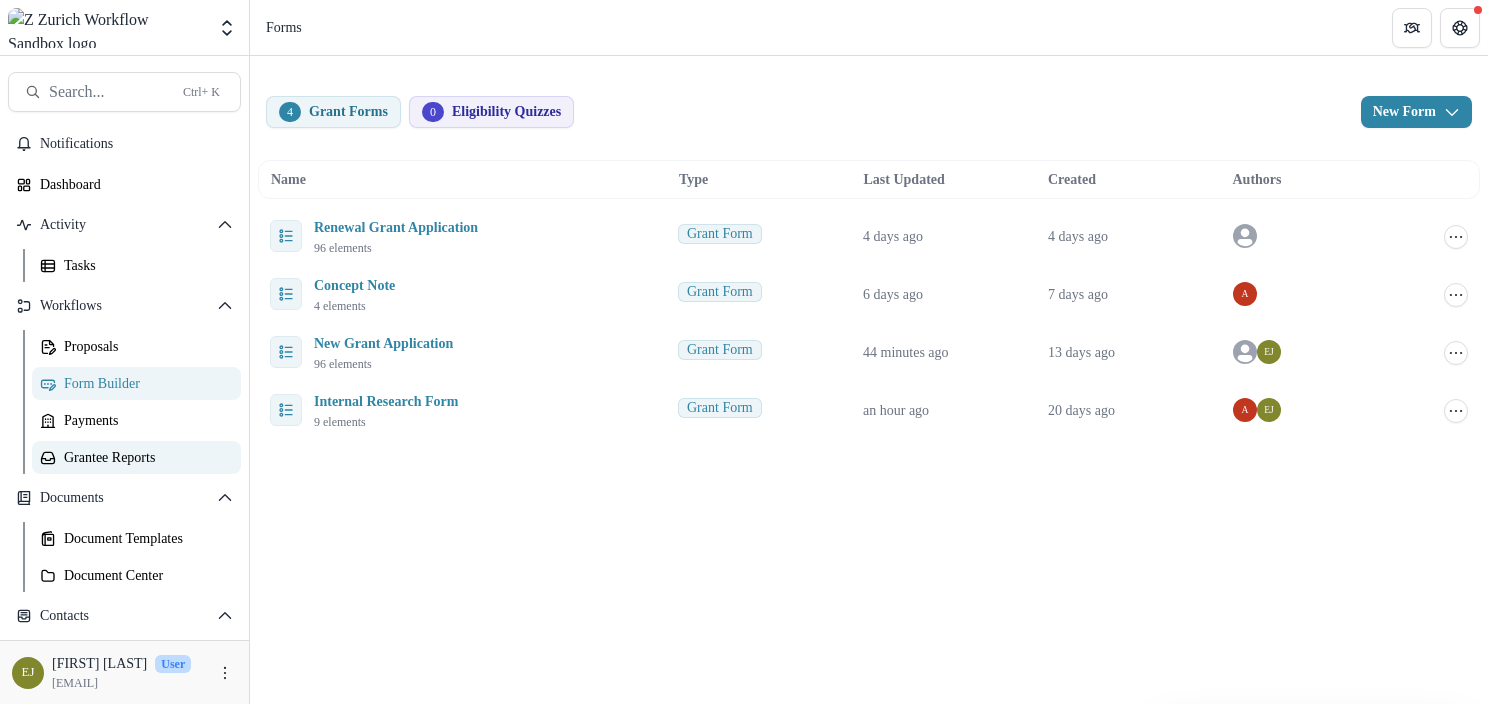 click on "Grantee Reports" at bounding box center (144, 457) 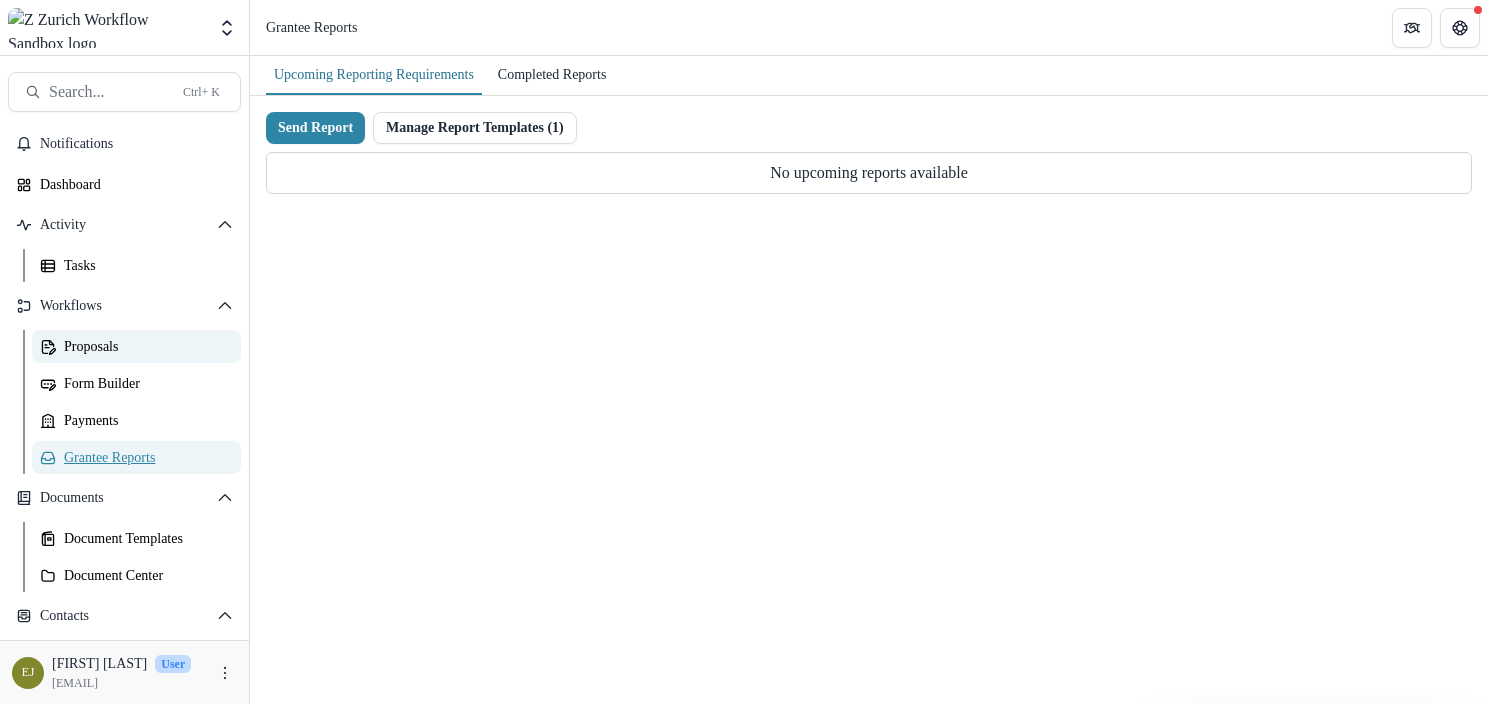 click on "Proposals" at bounding box center (144, 346) 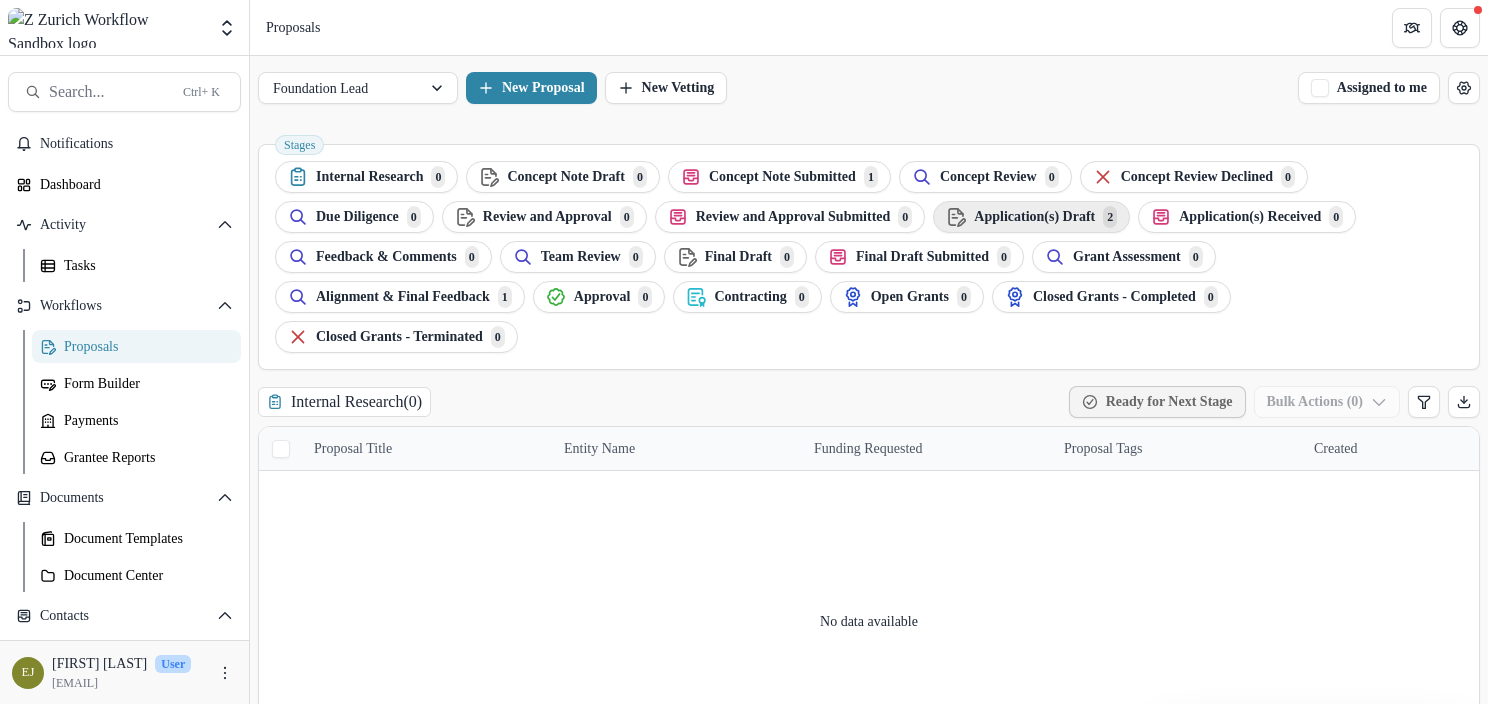 click on "Application(s) Draft" at bounding box center [369, 177] 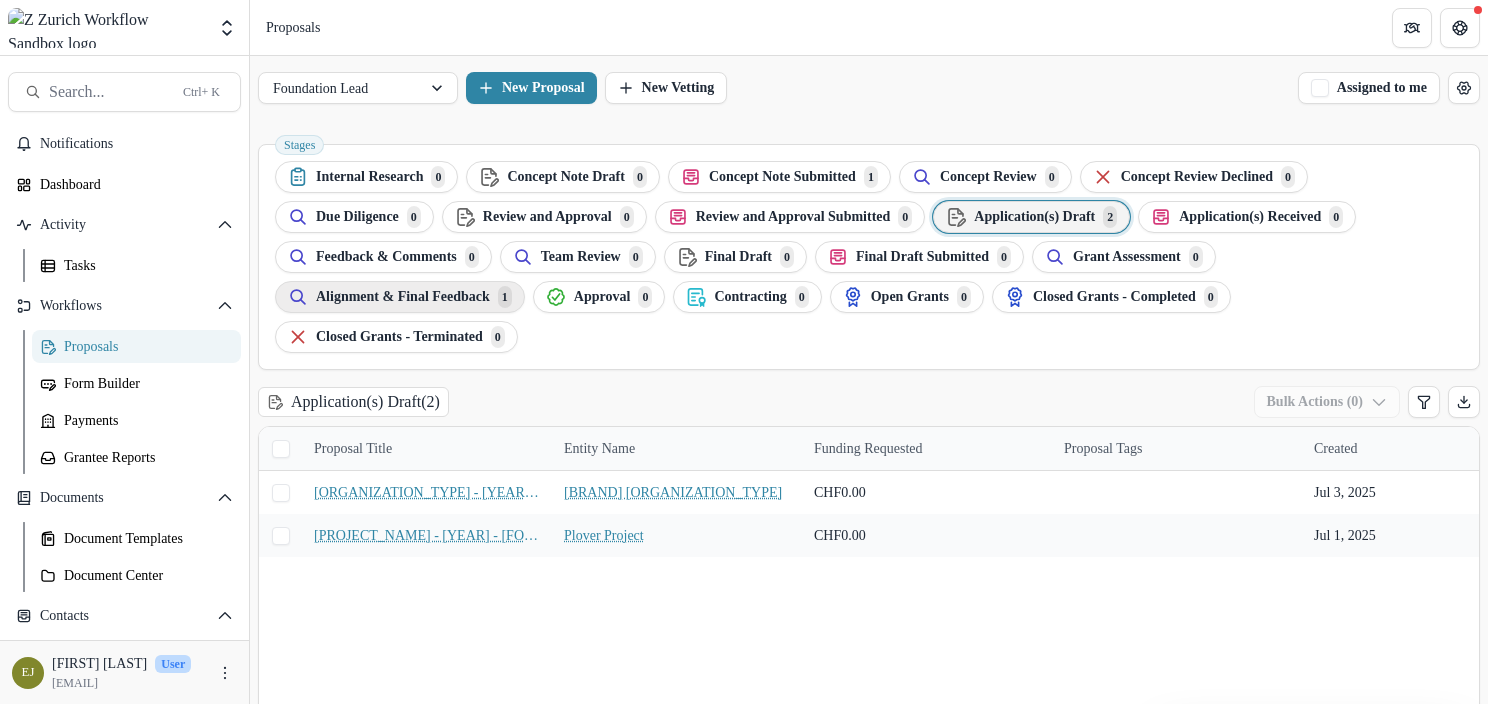 click on "Alignment & Final Feedback" at bounding box center (369, 177) 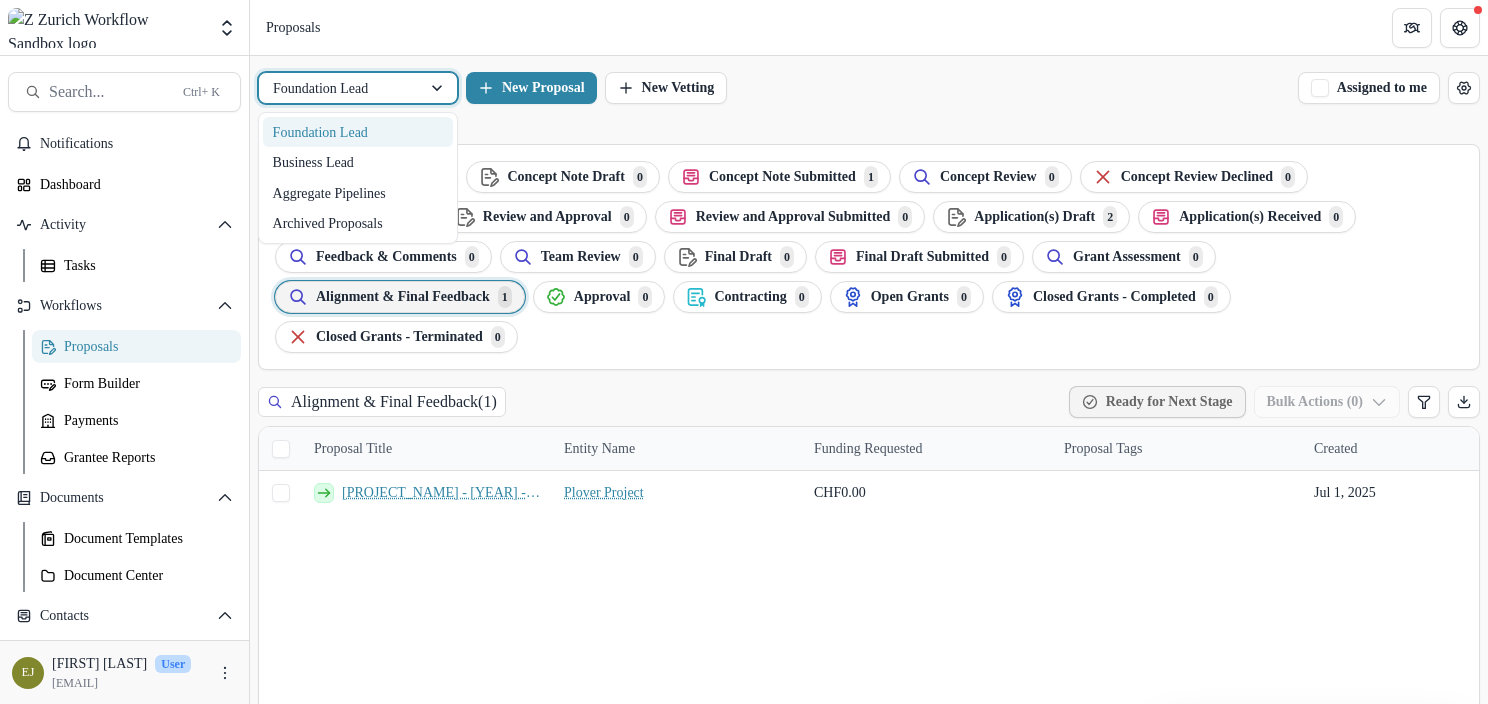 click on "Business Lead" at bounding box center [358, 162] 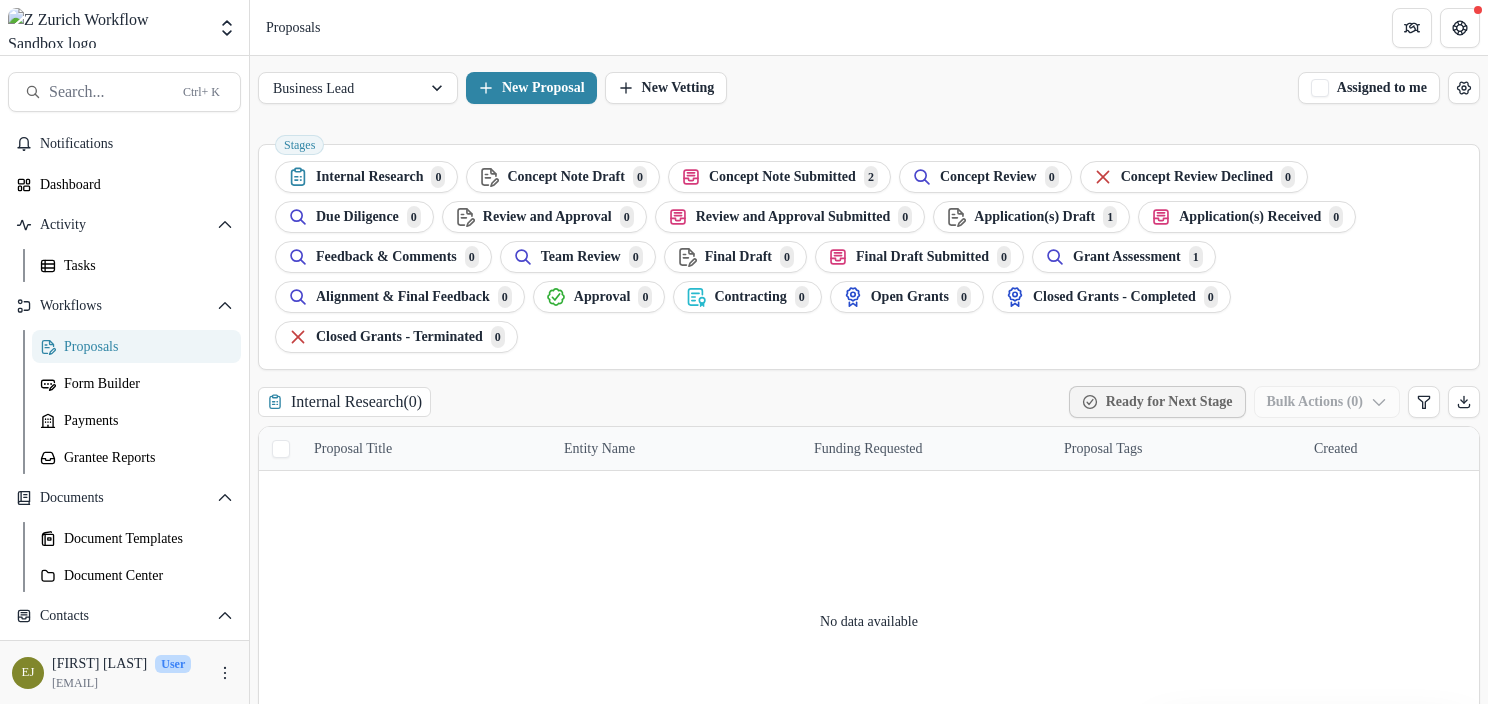 scroll, scrollTop: 261, scrollLeft: 0, axis: vertical 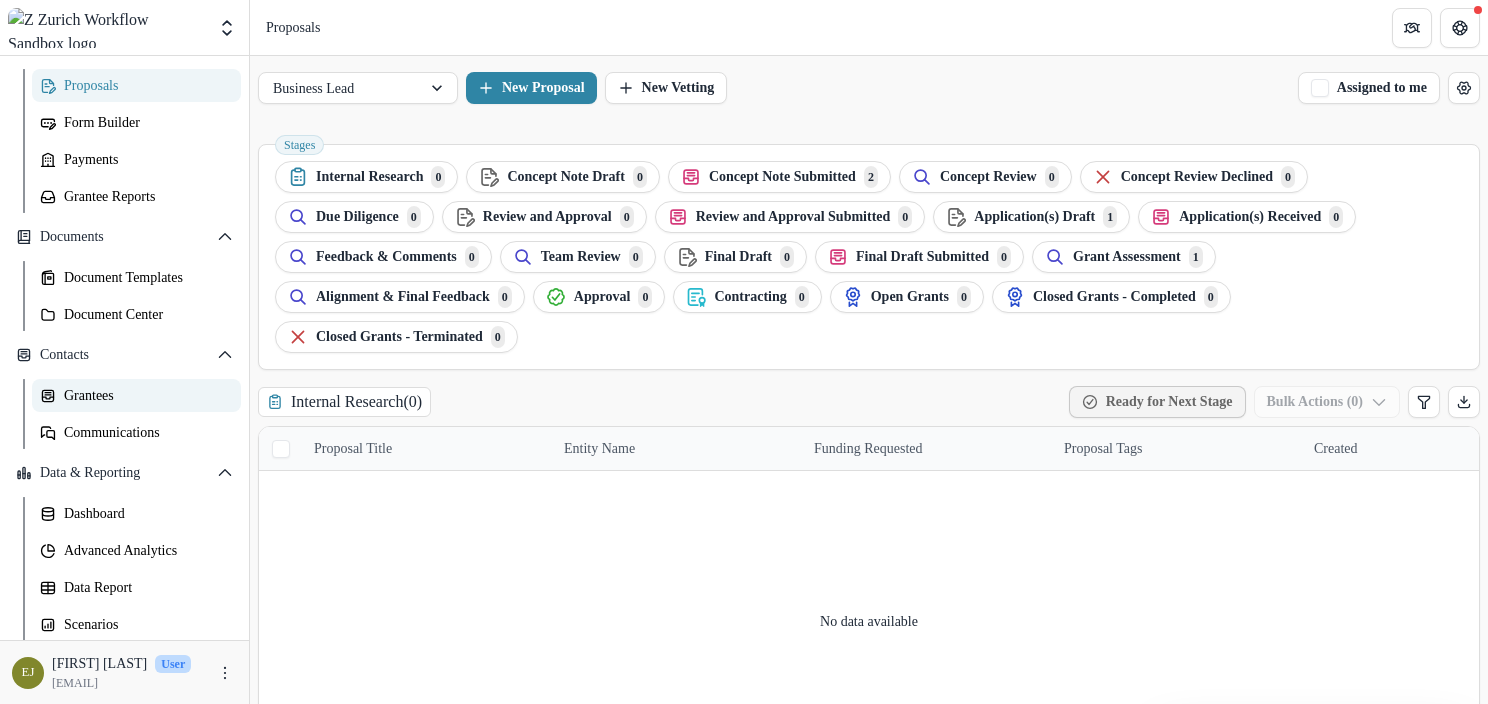 click on "Grantees" at bounding box center (144, 395) 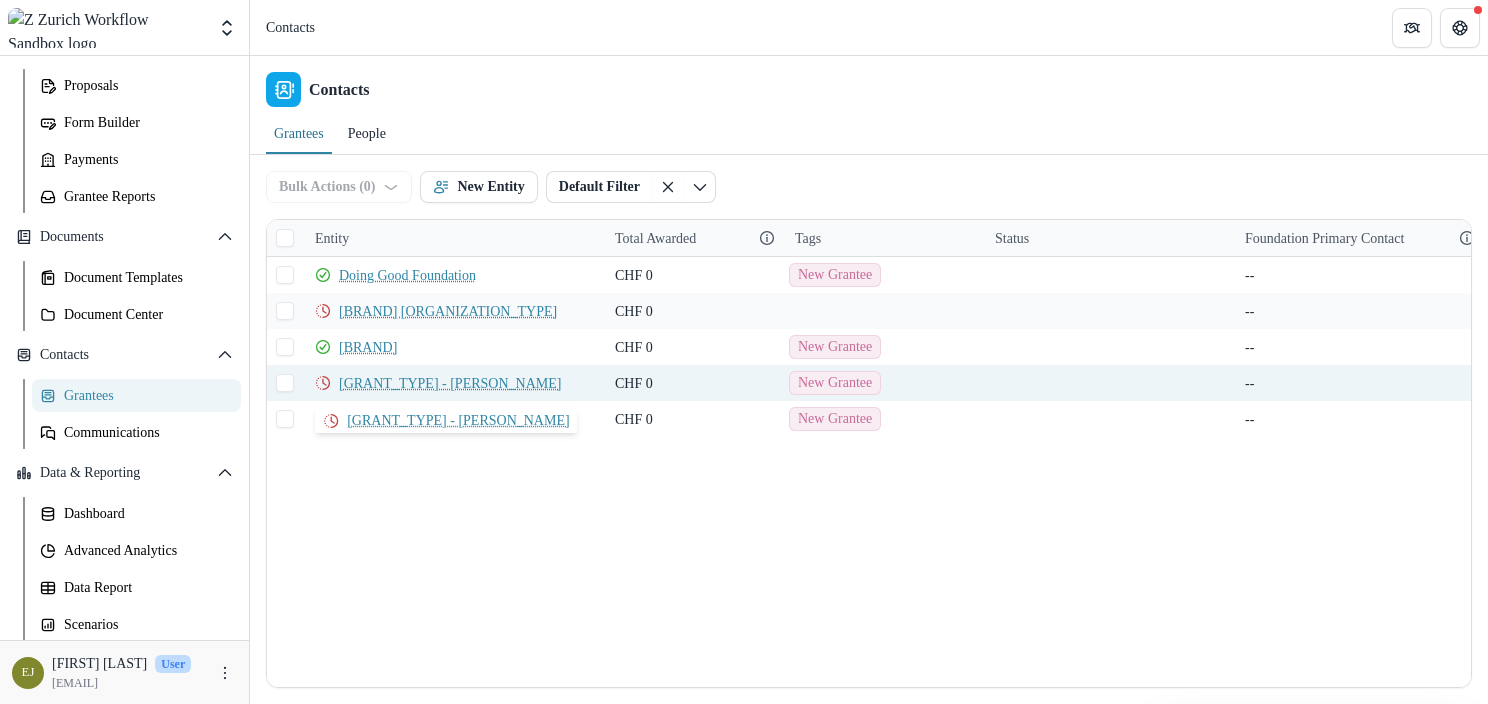 click on "FGS - [PERSON]" at bounding box center (450, 383) 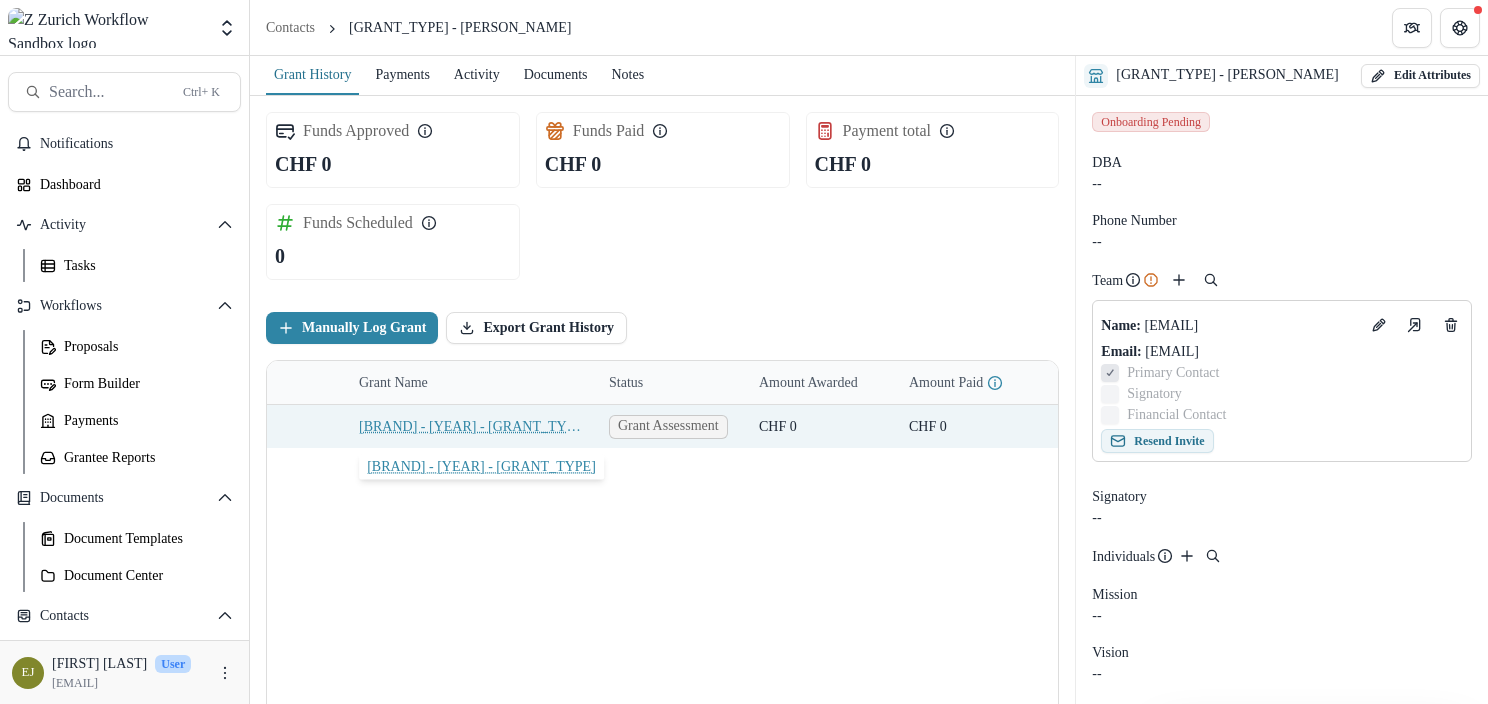 click on "FGS - [PERSON] - [YEAR] - New Grant Application" at bounding box center [472, 426] 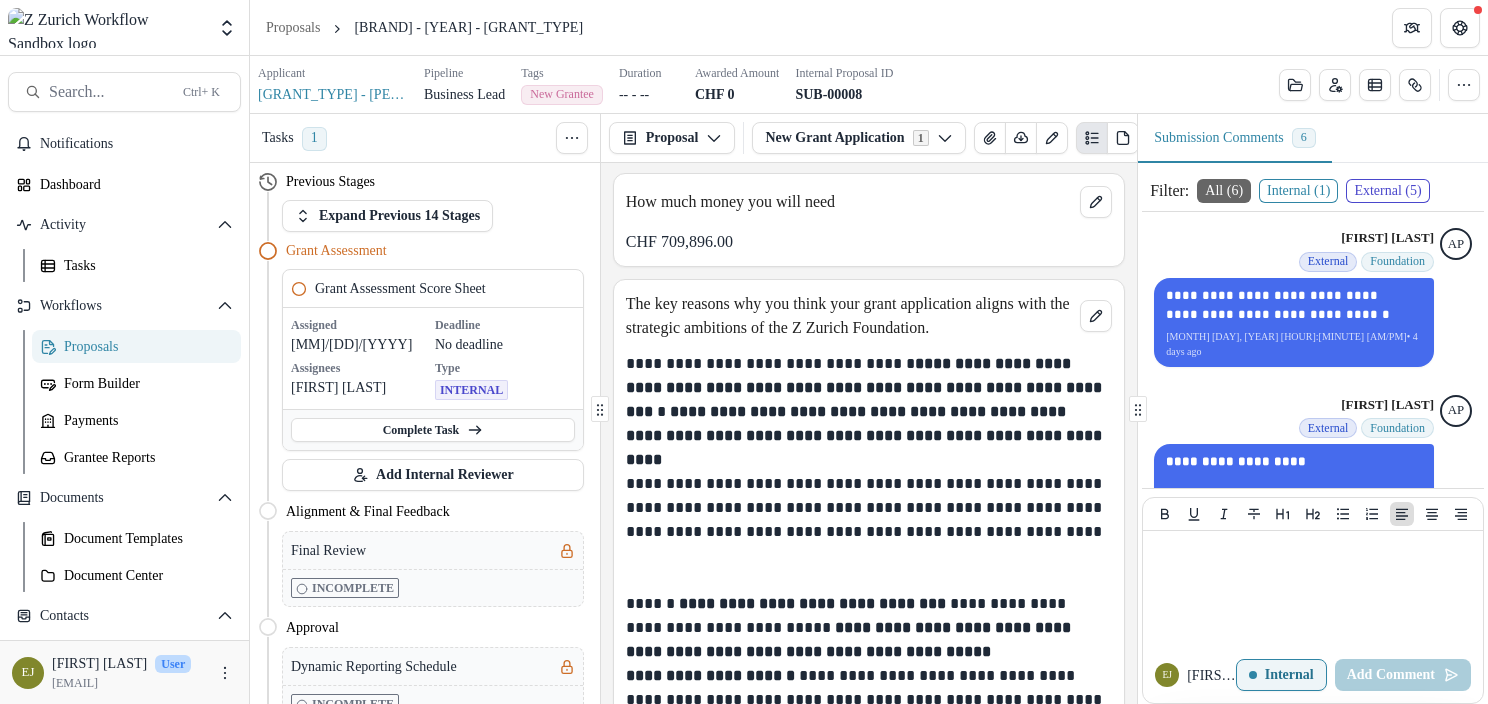 scroll, scrollTop: 2112, scrollLeft: 0, axis: vertical 